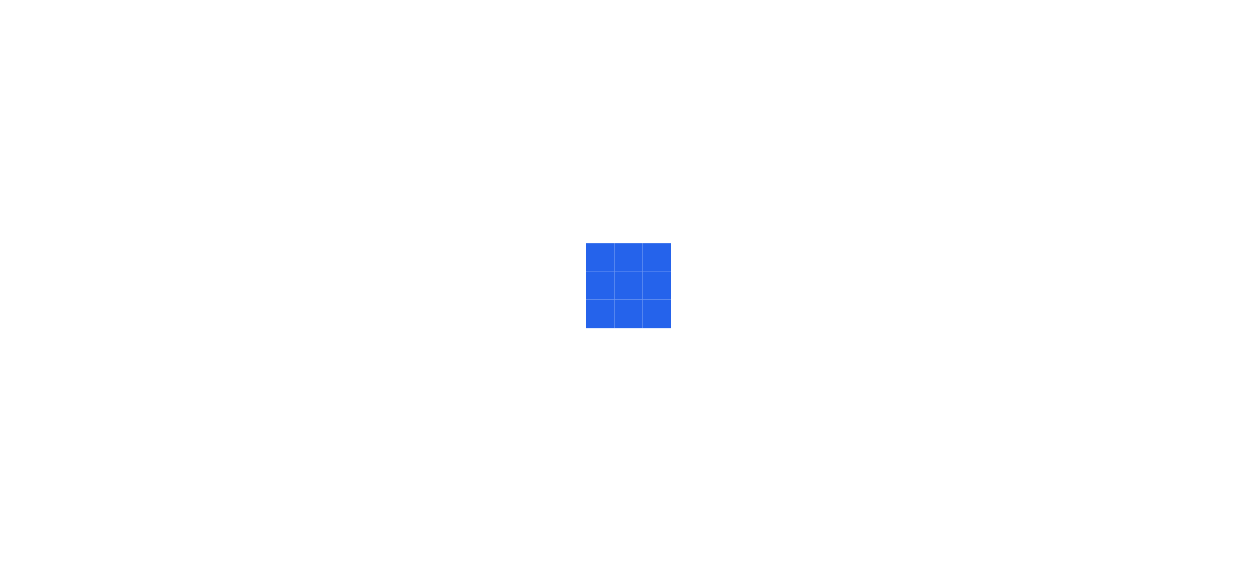 scroll, scrollTop: 0, scrollLeft: 0, axis: both 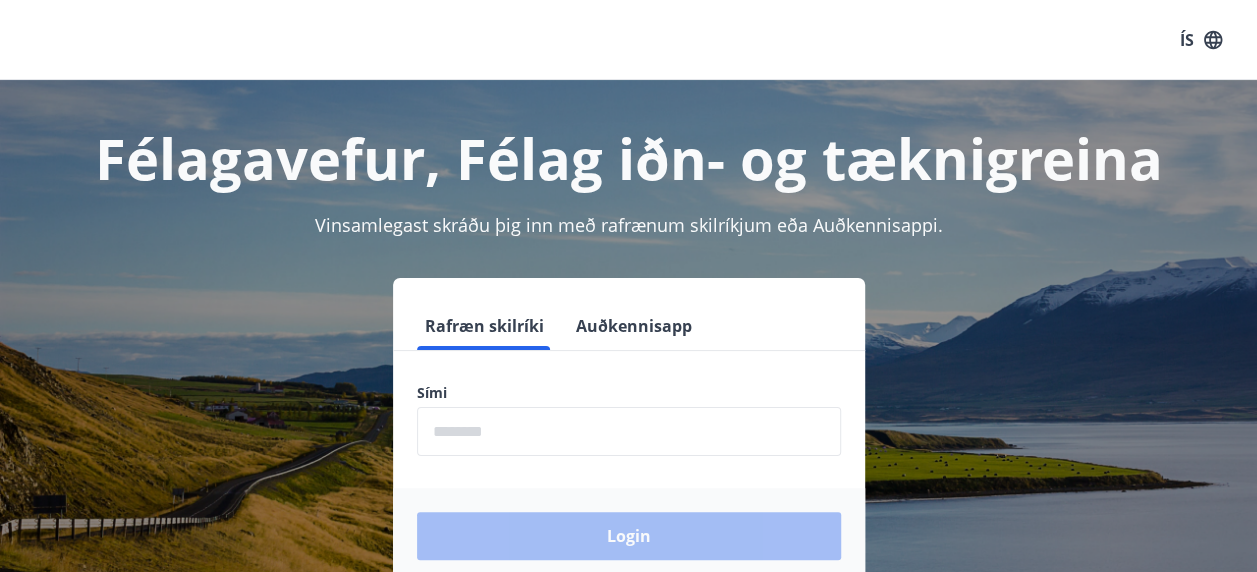 click at bounding box center [629, 431] 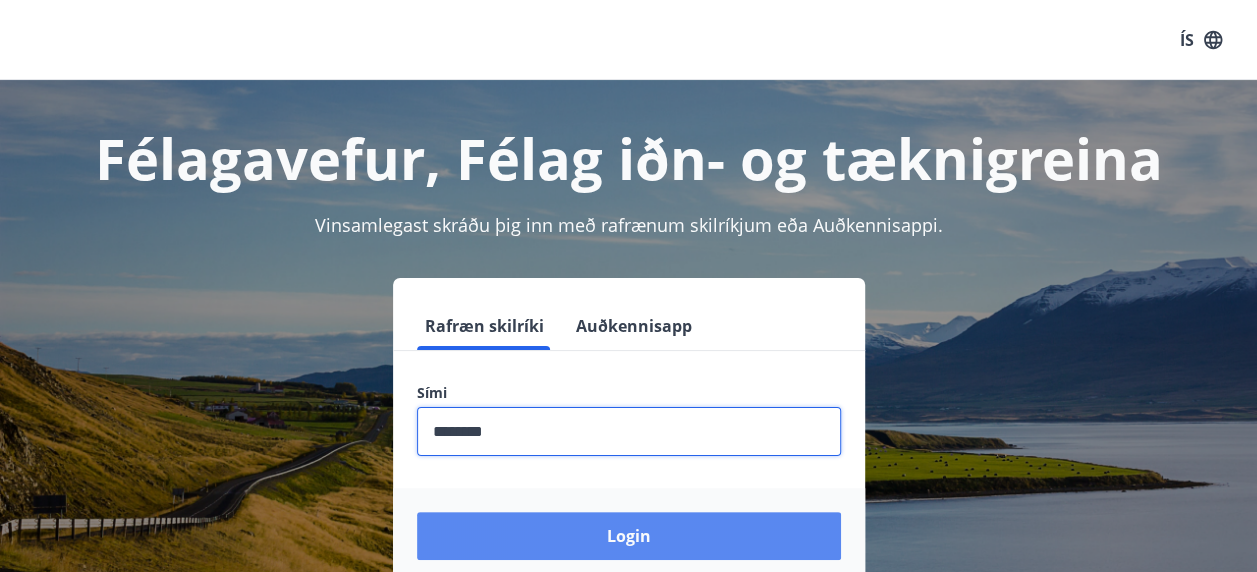 type on "********" 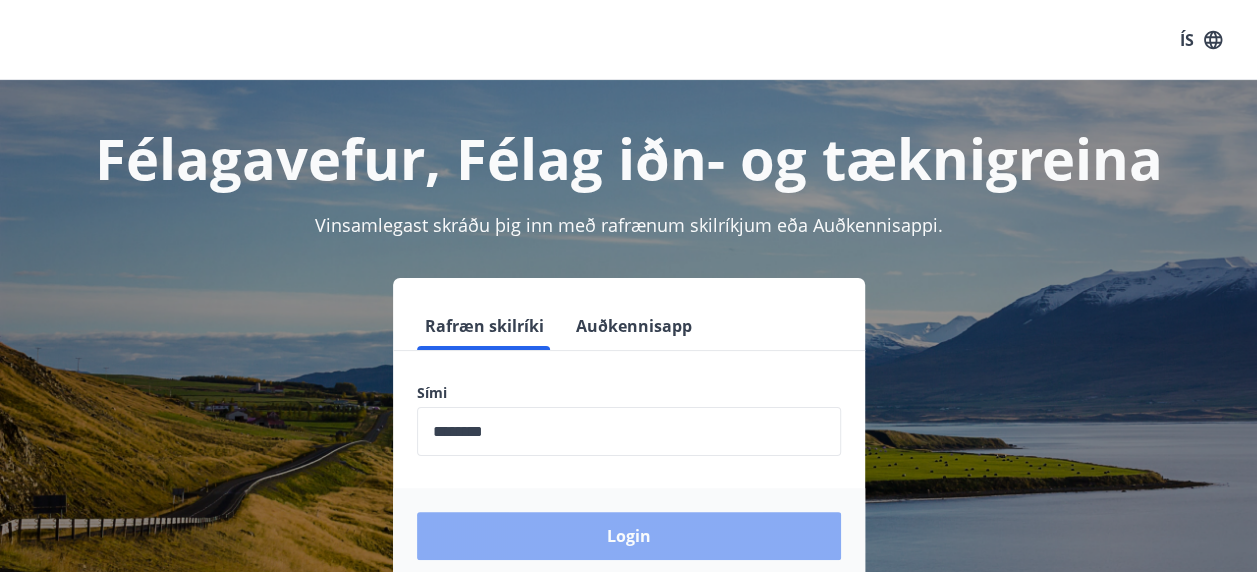 click on "Login" at bounding box center [629, 536] 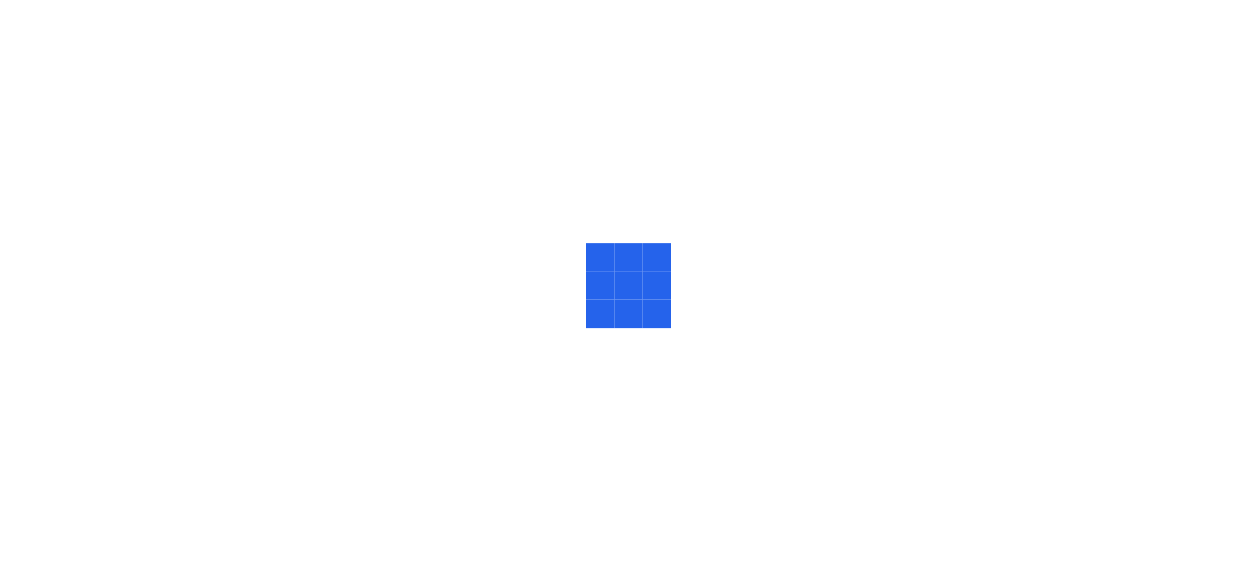 scroll, scrollTop: 0, scrollLeft: 0, axis: both 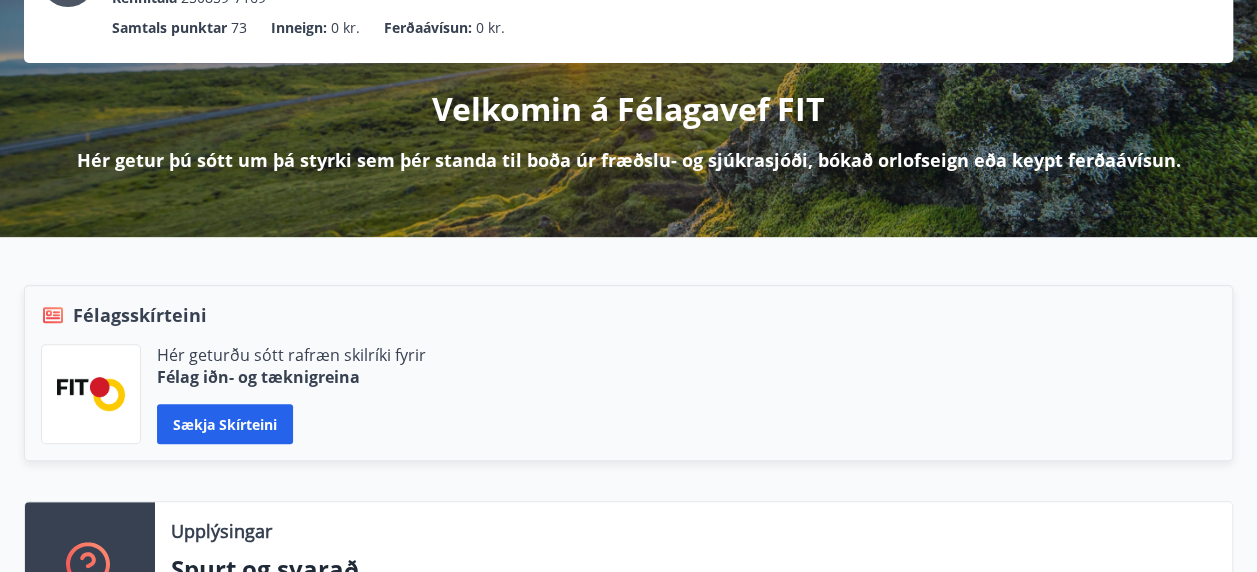 click on "Hér geturðu sótt rafræn skilríki fyrir Félag iðn- og tæknigreina Sækja skírteini" at bounding box center [628, 394] 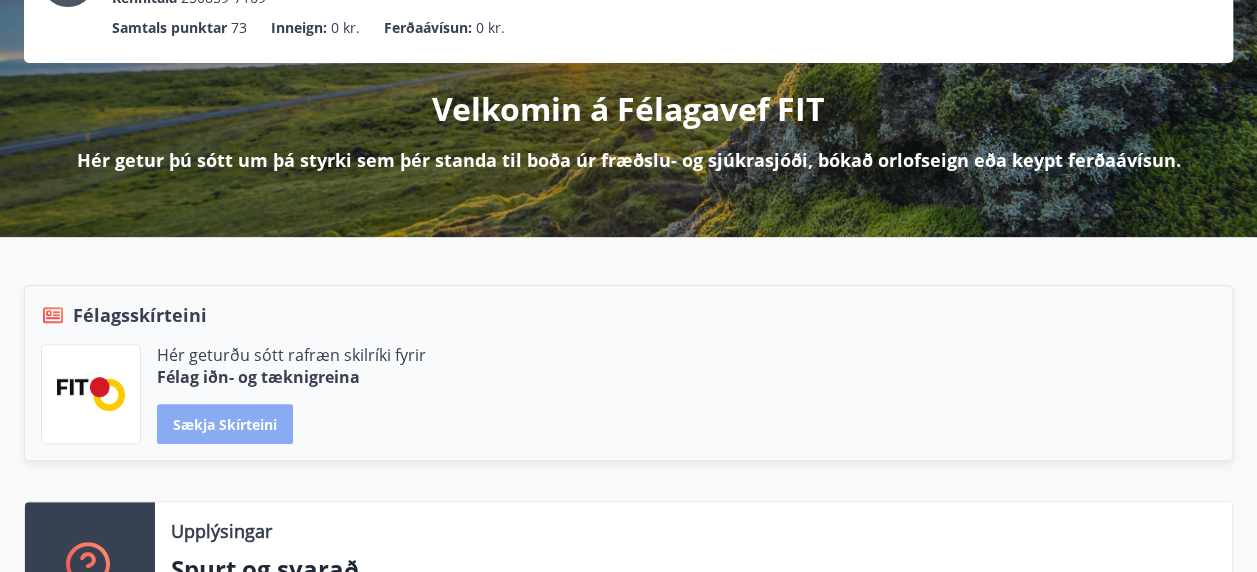 click on "Sækja skírteini" at bounding box center (225, 424) 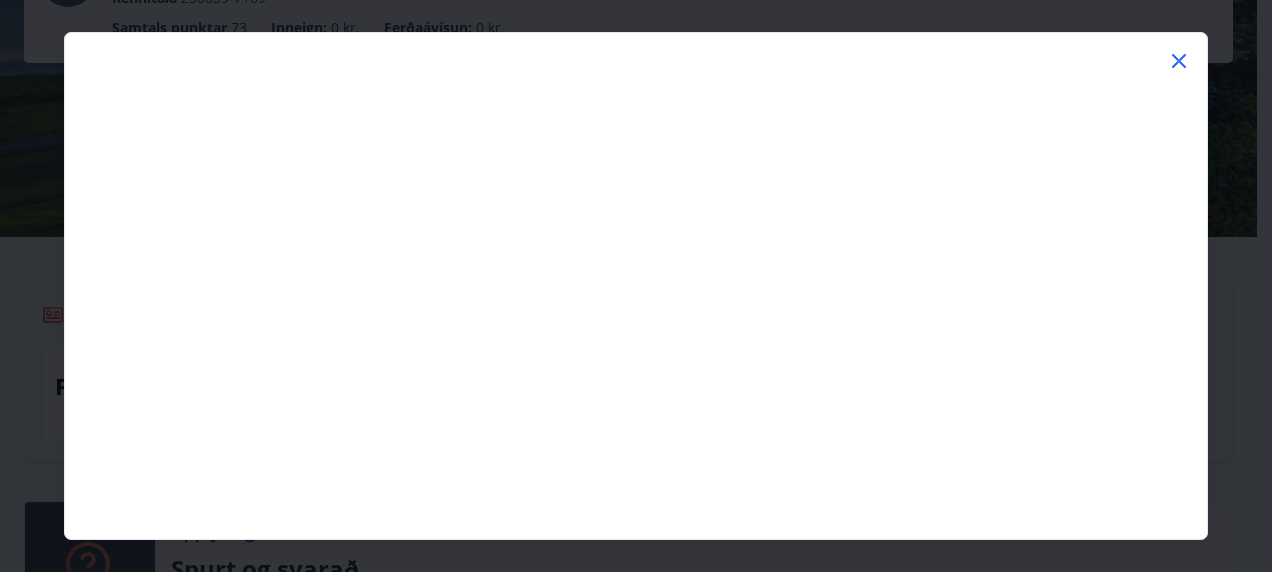 click 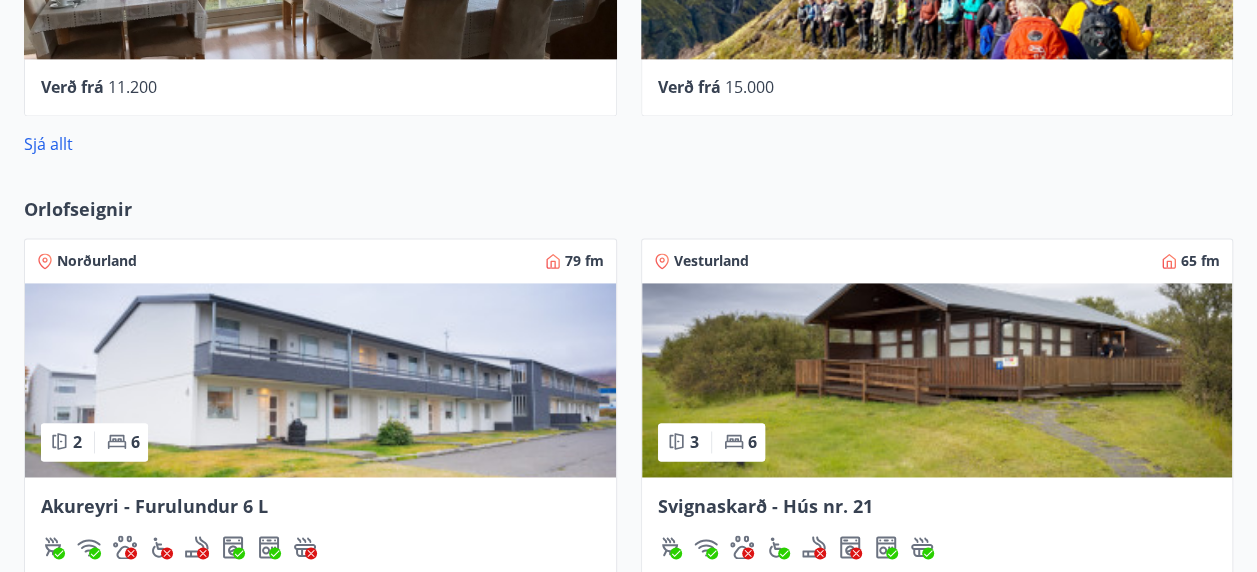 scroll, scrollTop: 1328, scrollLeft: 0, axis: vertical 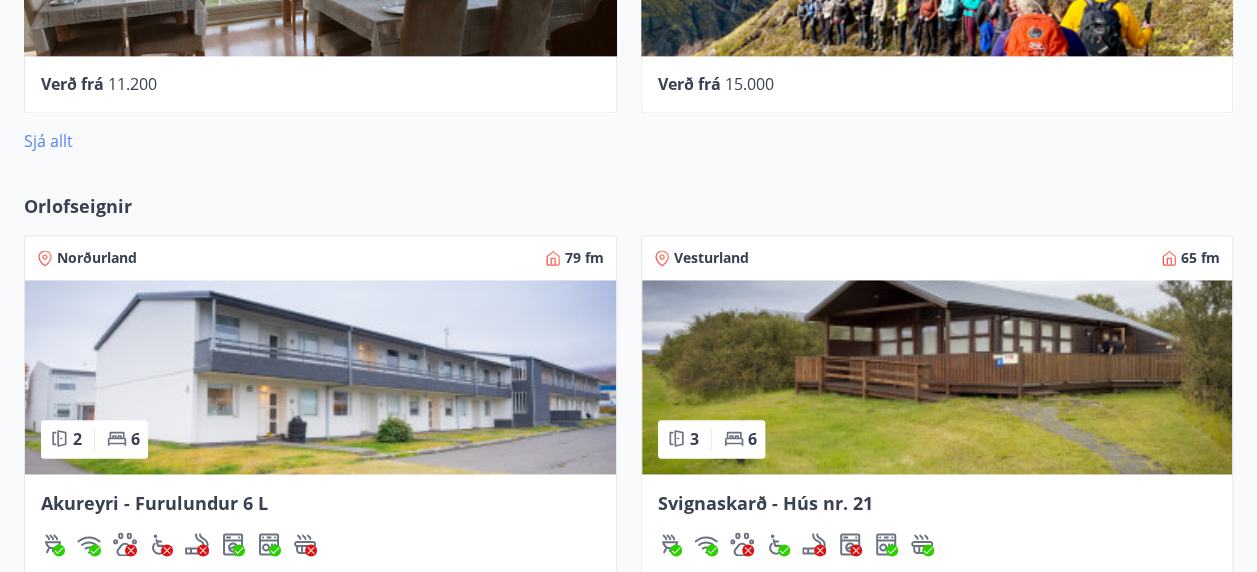 click on "Sjá allt" at bounding box center [48, 141] 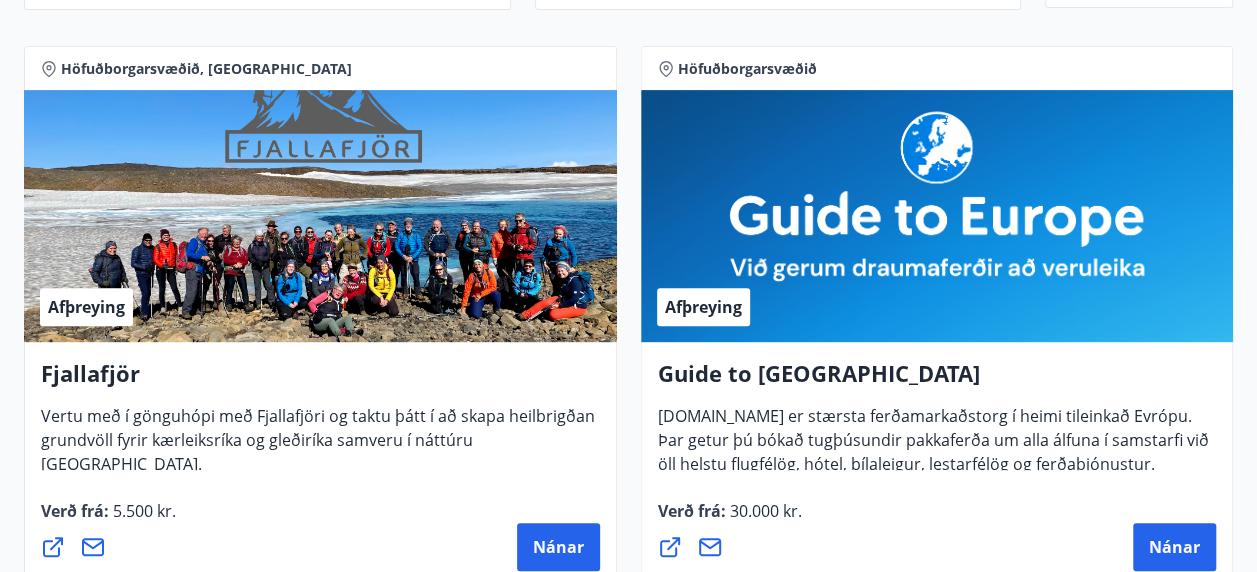 scroll, scrollTop: 0, scrollLeft: 0, axis: both 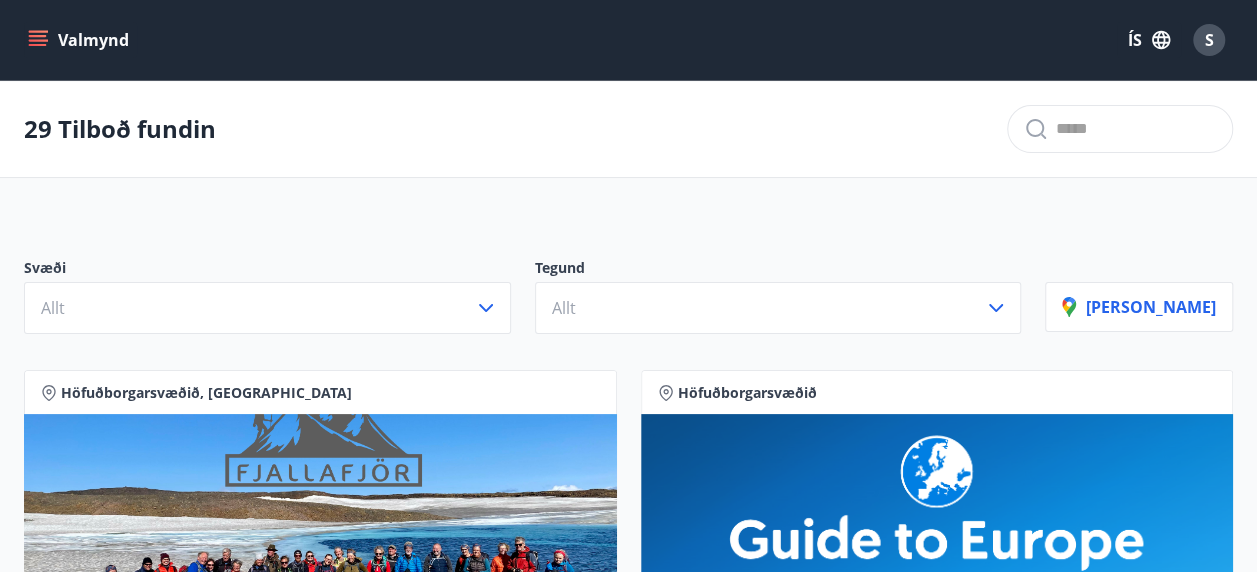 click 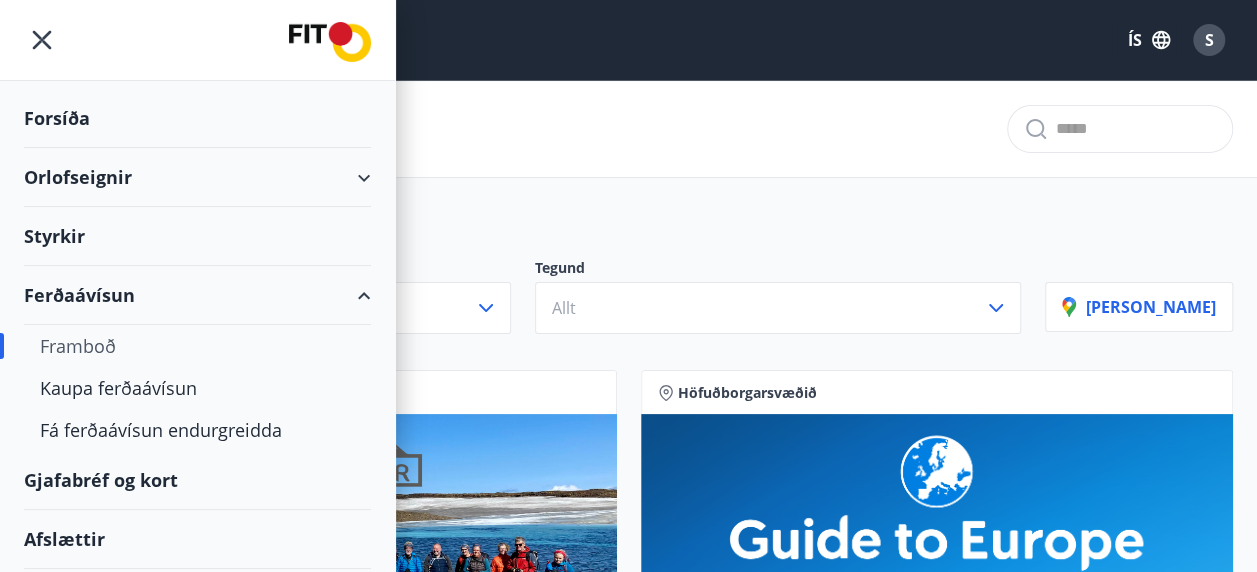 click on "Orlofseignir" at bounding box center [197, 177] 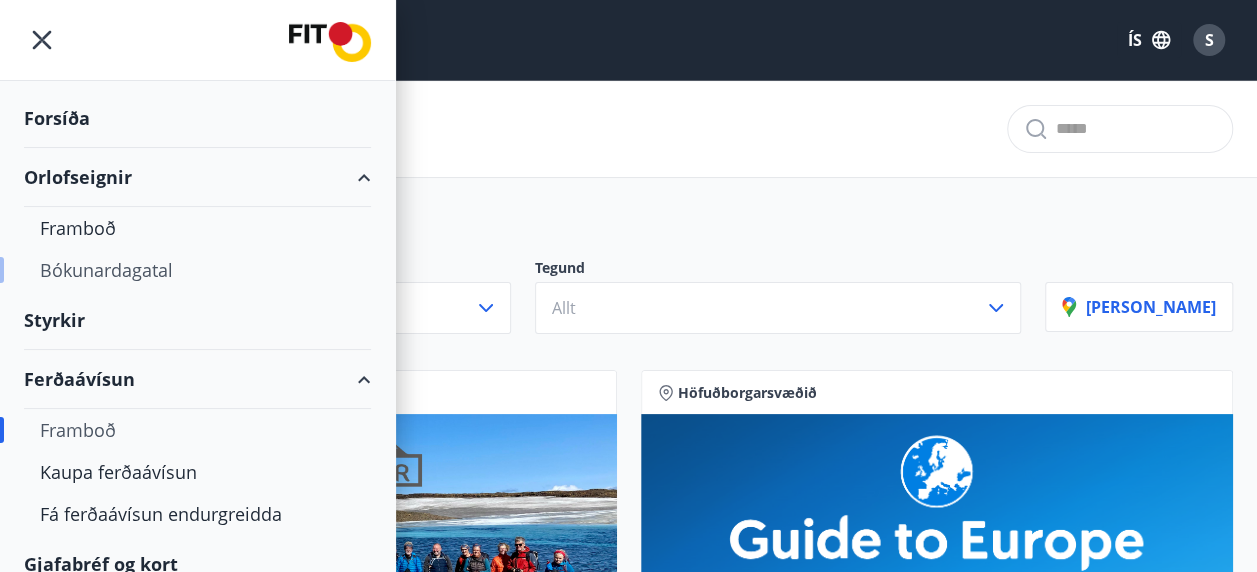 click on "Bókunardagatal" at bounding box center [197, 270] 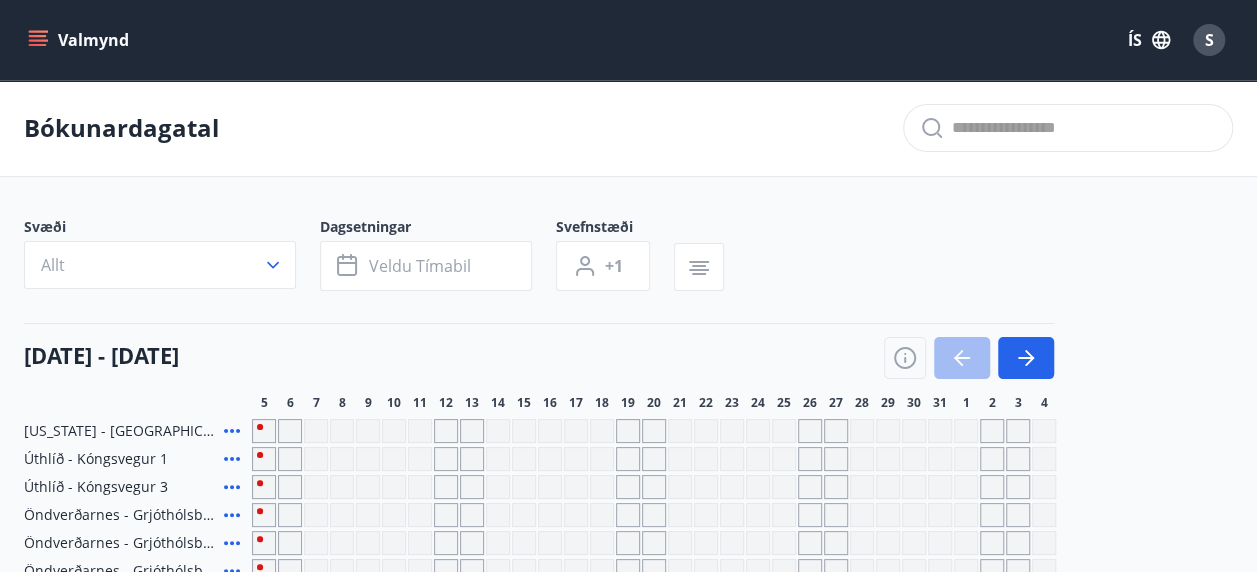 click on "Svæði Allt Dagsetningar Veldu tímabil Svefnstæði +1" at bounding box center [628, 258] 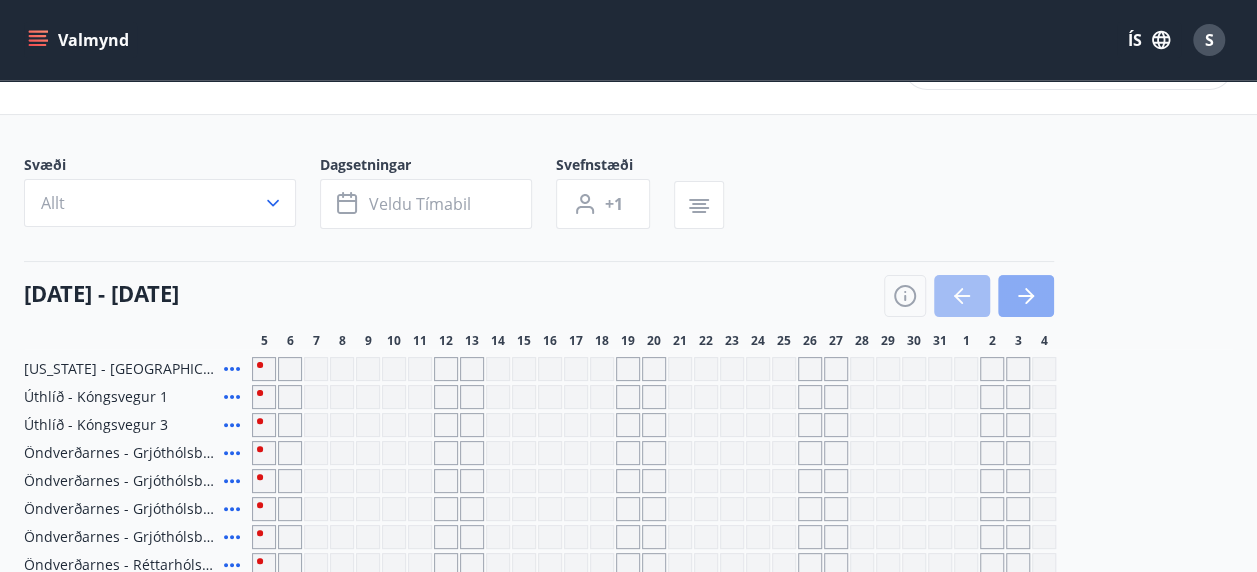 click 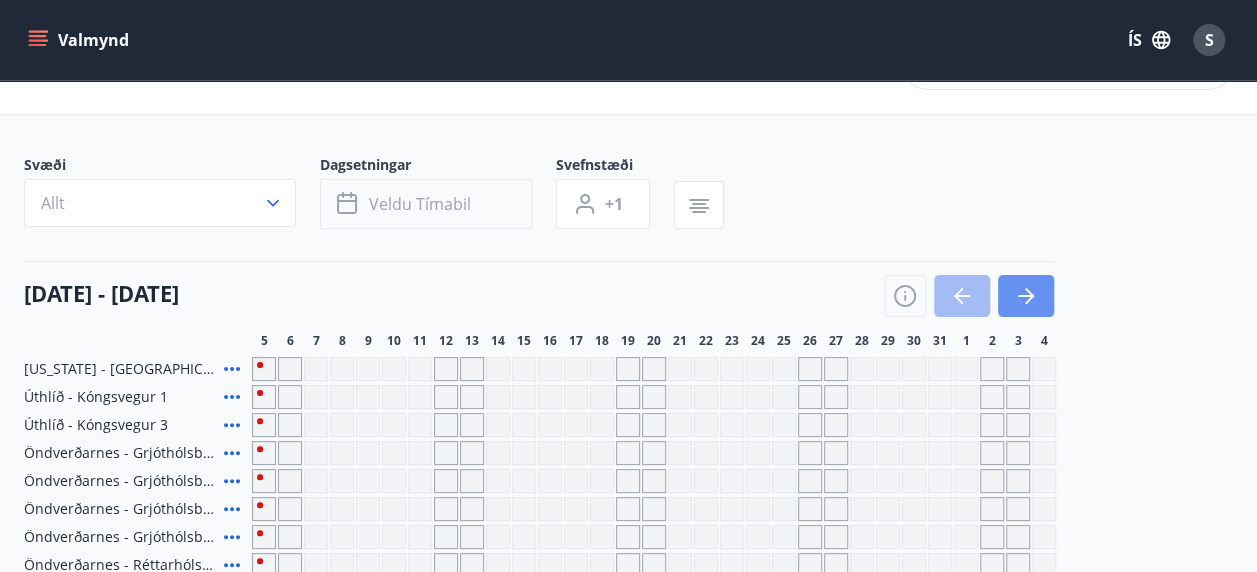 click on "Veldu tímabil" at bounding box center [420, 204] 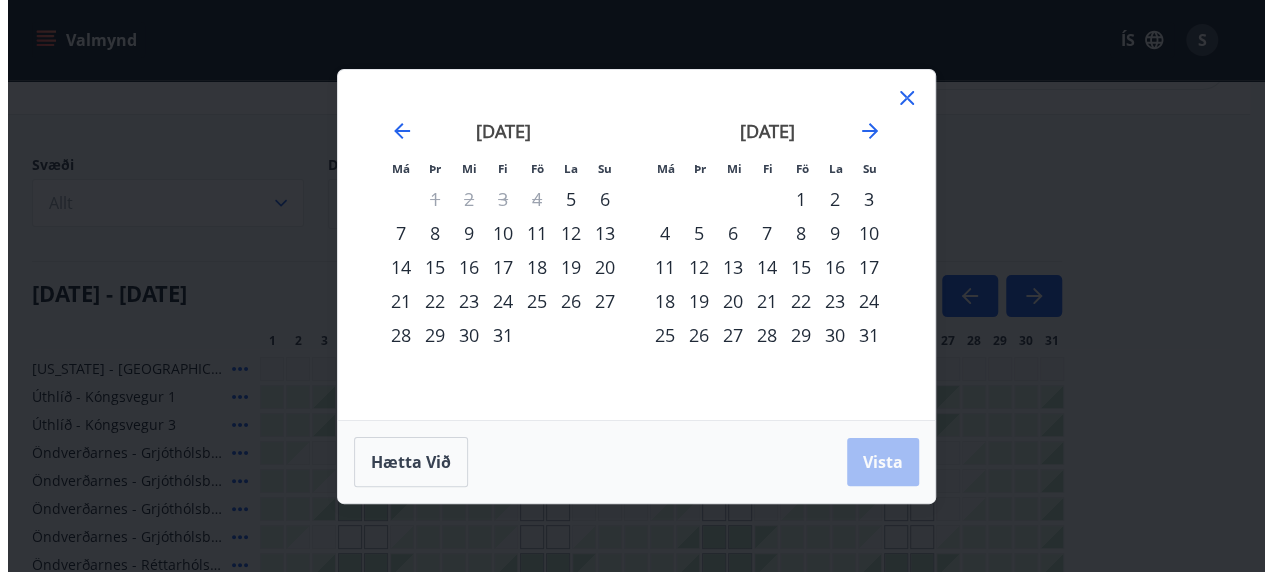scroll, scrollTop: 494, scrollLeft: 0, axis: vertical 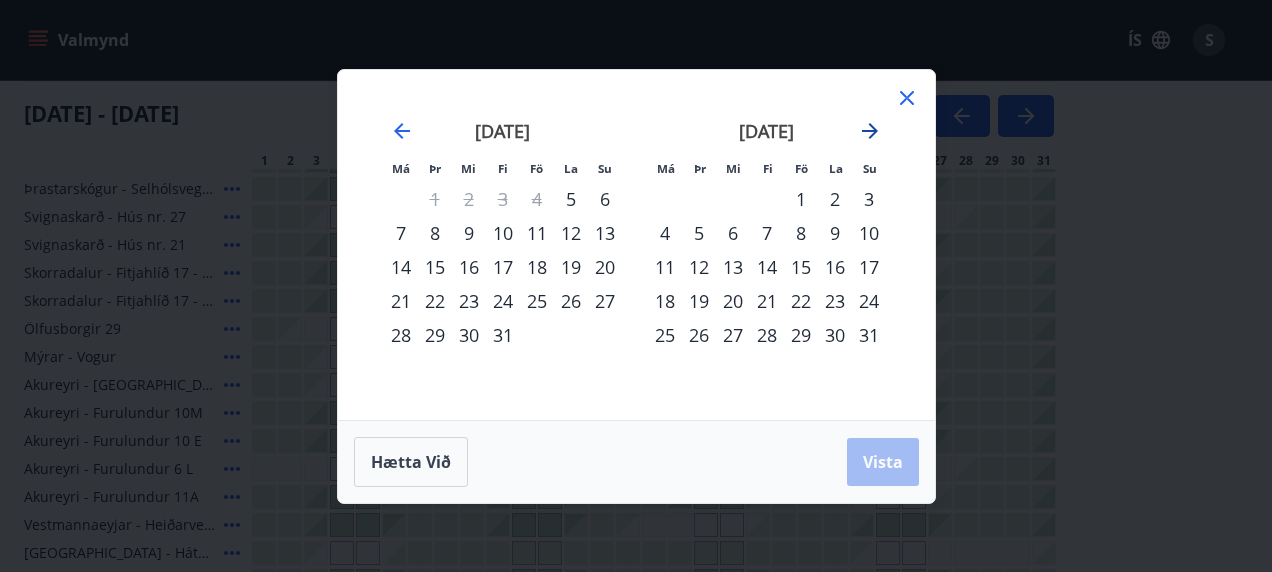 click 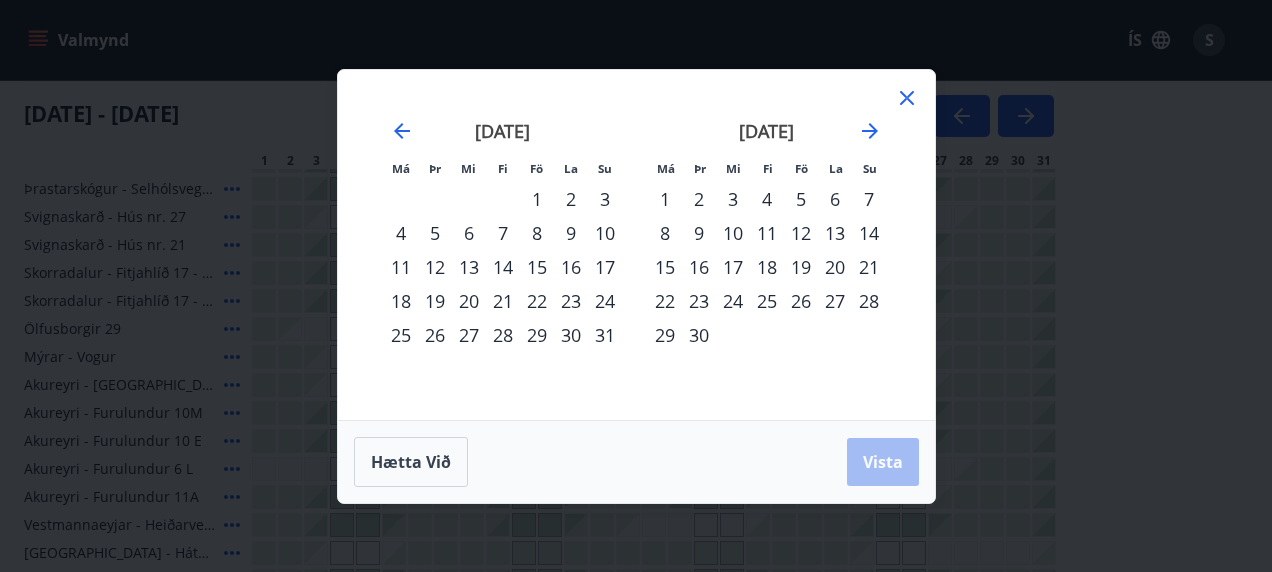 click on "[DATE]" at bounding box center [766, 131] 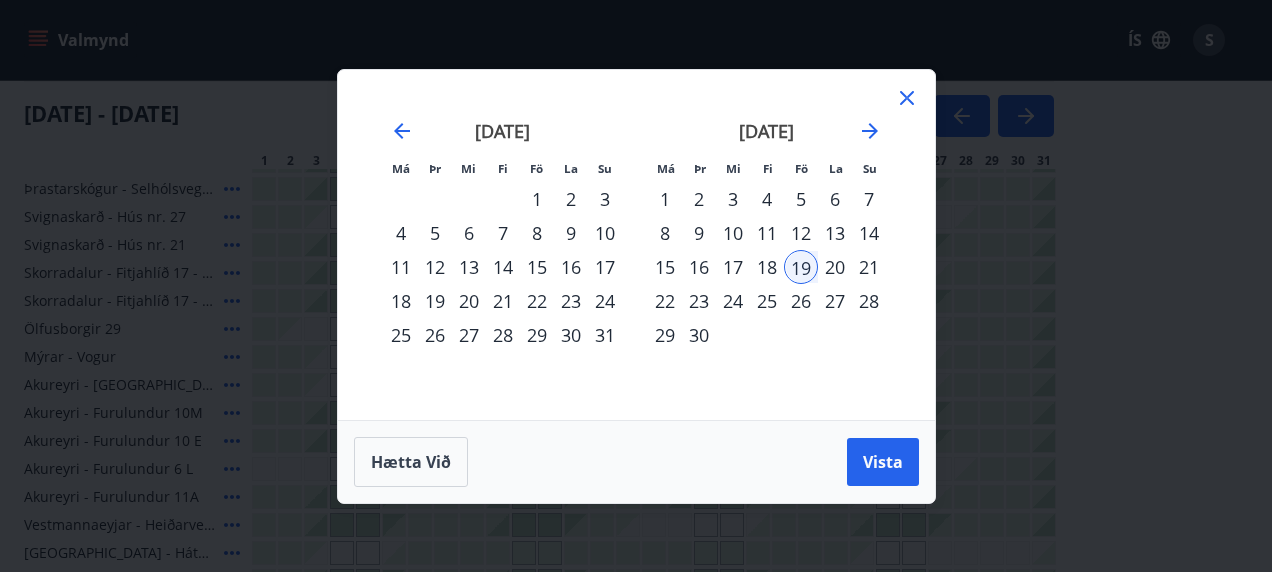 click on "22" at bounding box center (665, 301) 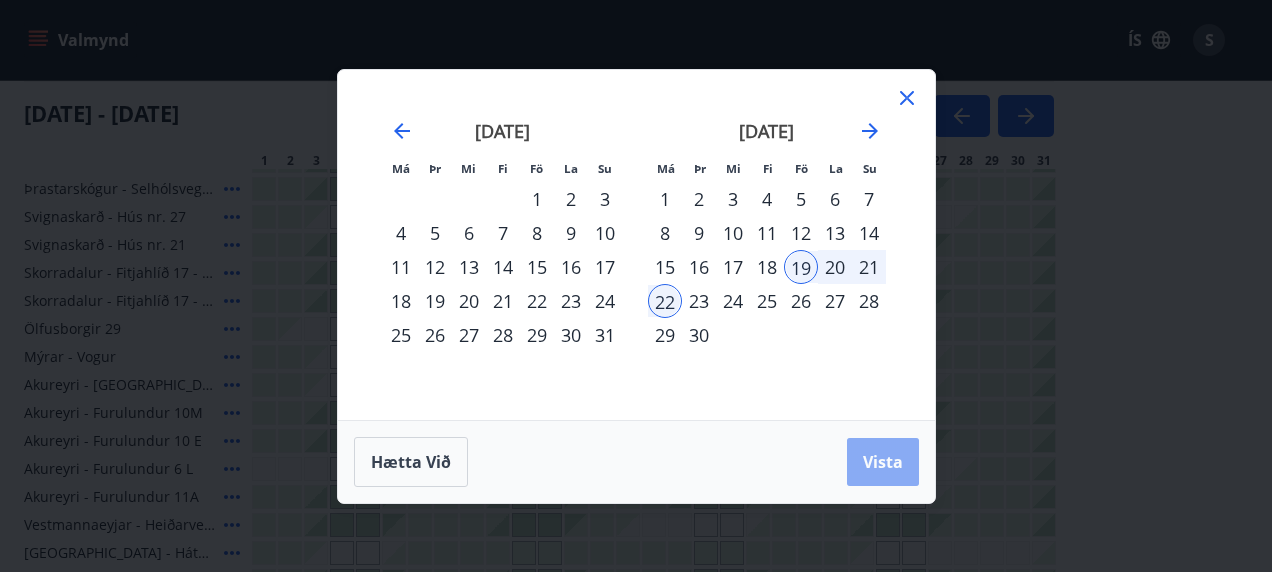 click on "Vista" at bounding box center (883, 462) 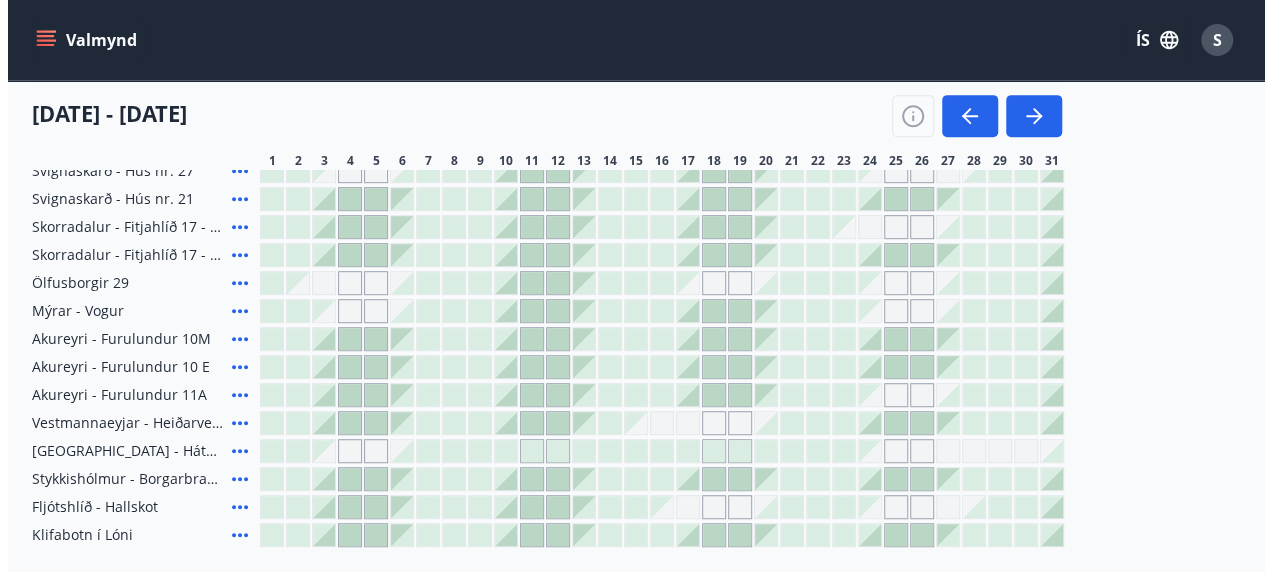scroll, scrollTop: 458, scrollLeft: 0, axis: vertical 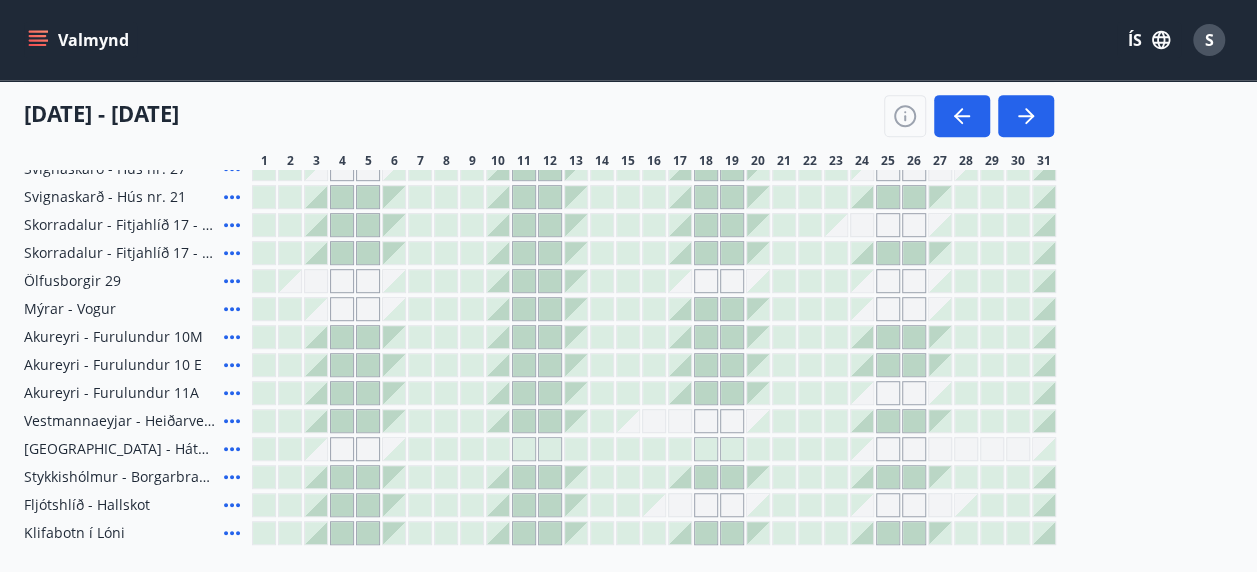 click on "Akureyri - Furulundur 10M" at bounding box center [113, 337] 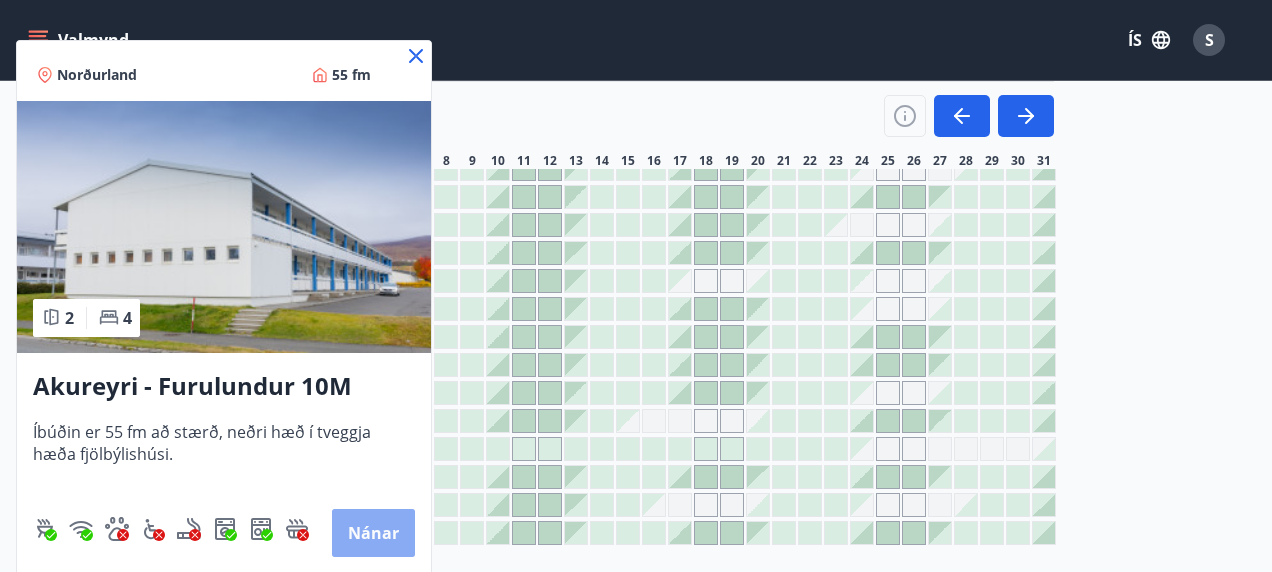 click on "Nánar" at bounding box center [373, 533] 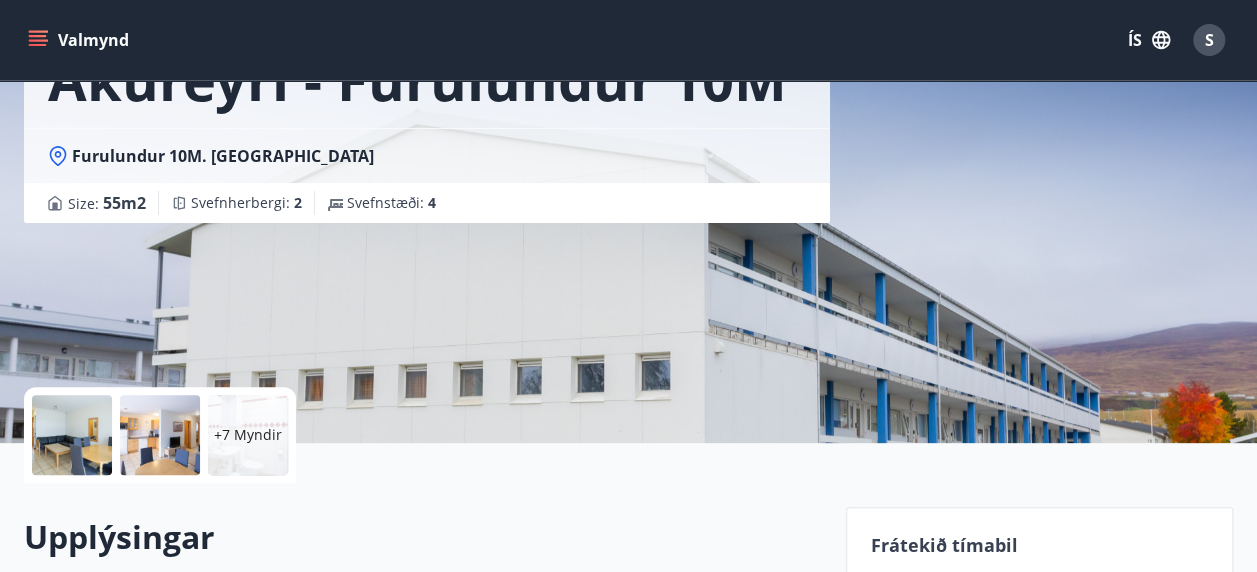 scroll, scrollTop: 0, scrollLeft: 0, axis: both 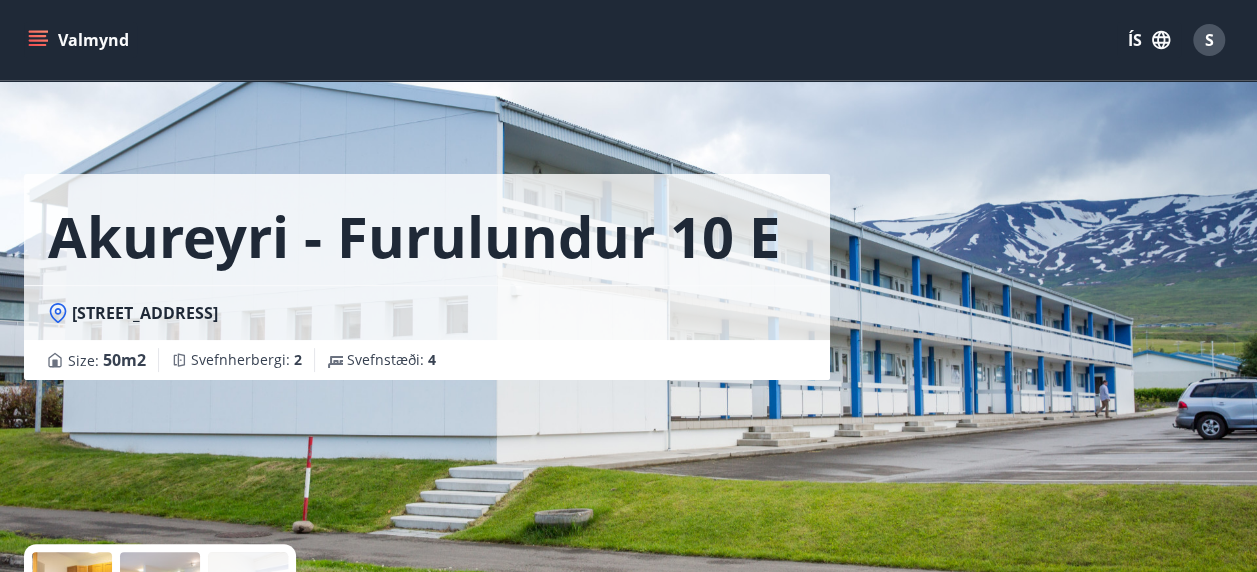 click 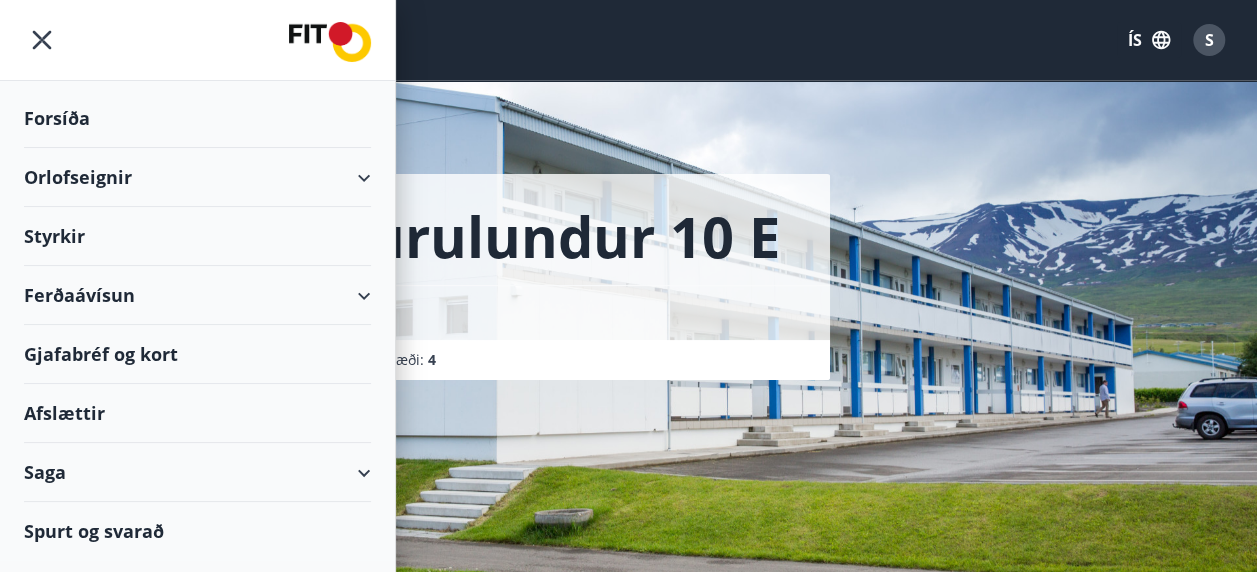 click on "Orlofseignir" at bounding box center [197, 177] 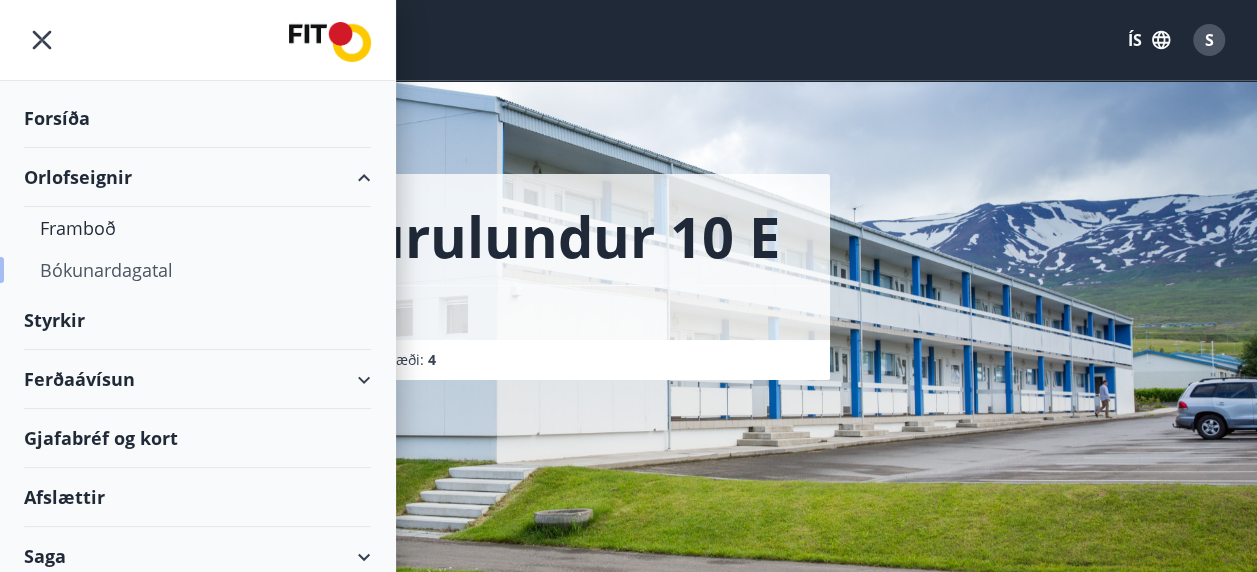 click on "Bókunardagatal" at bounding box center [197, 270] 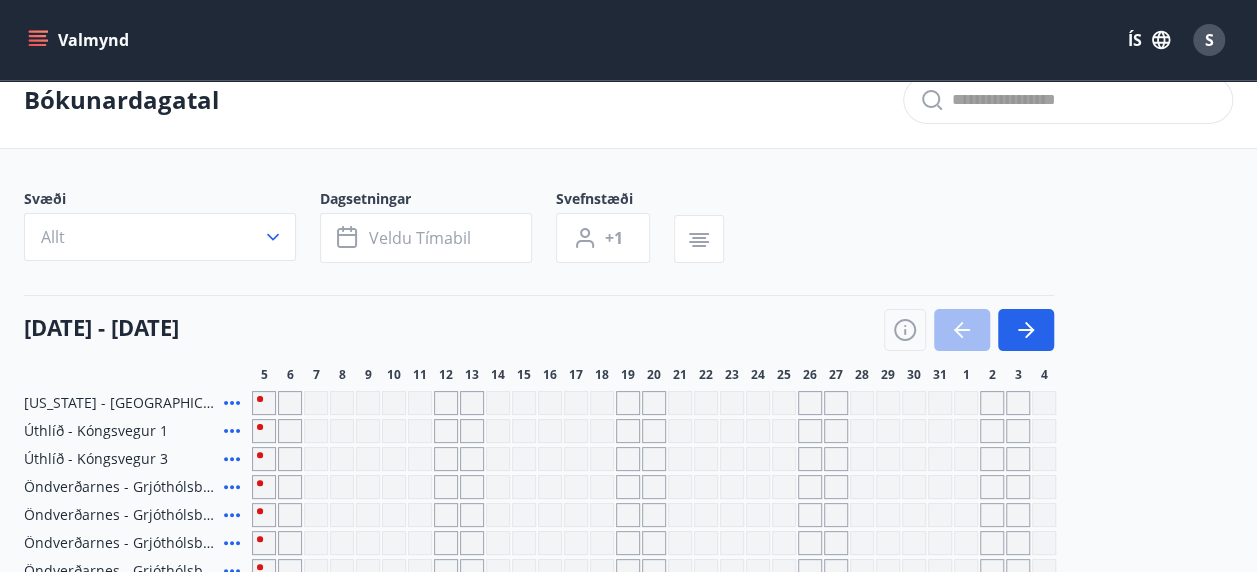 scroll, scrollTop: 0, scrollLeft: 0, axis: both 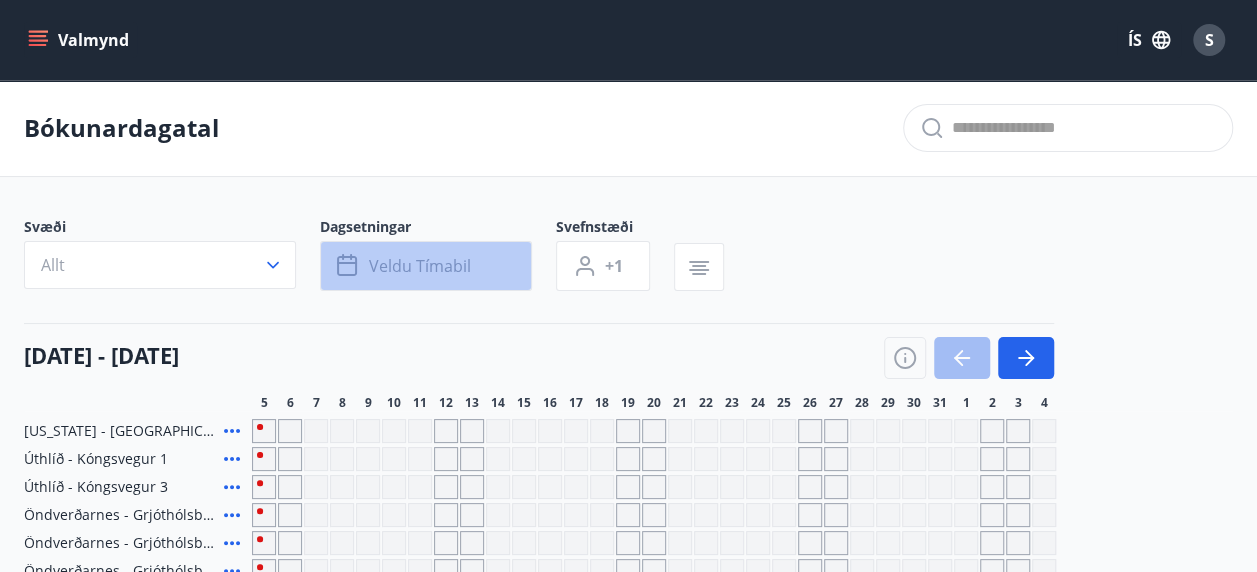 click 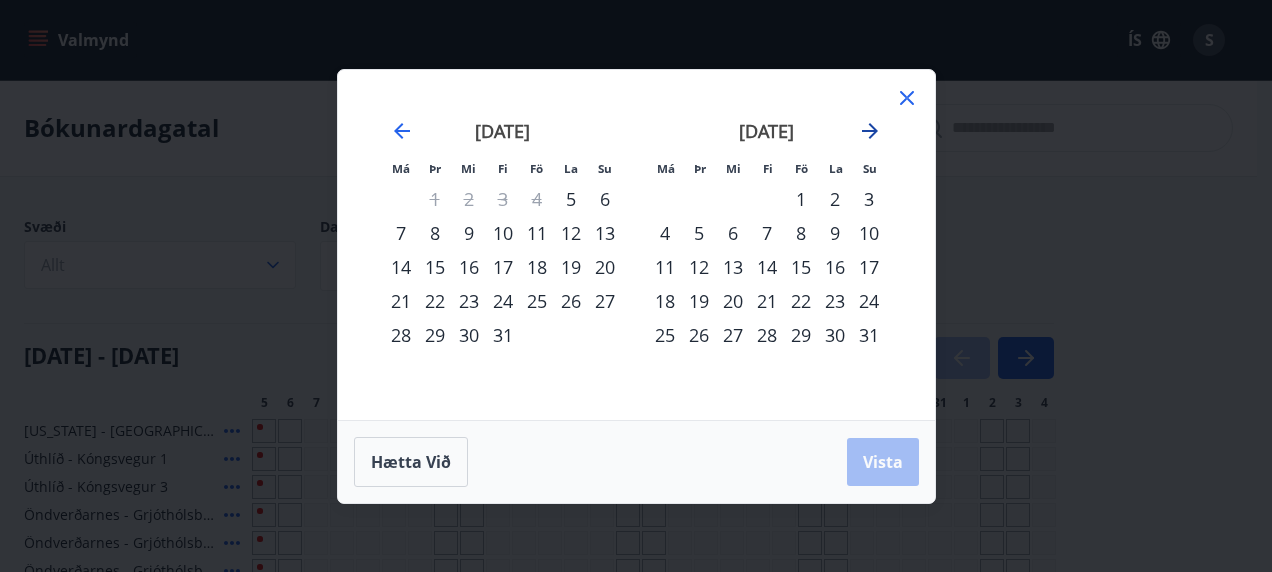 click 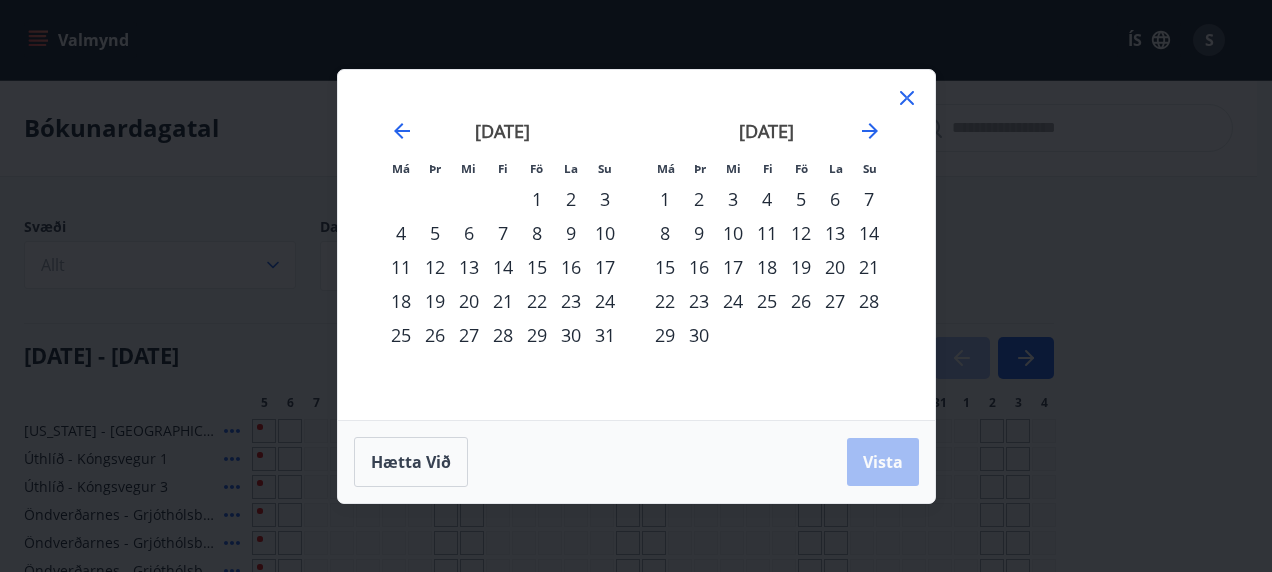 click on "19" at bounding box center (801, 267) 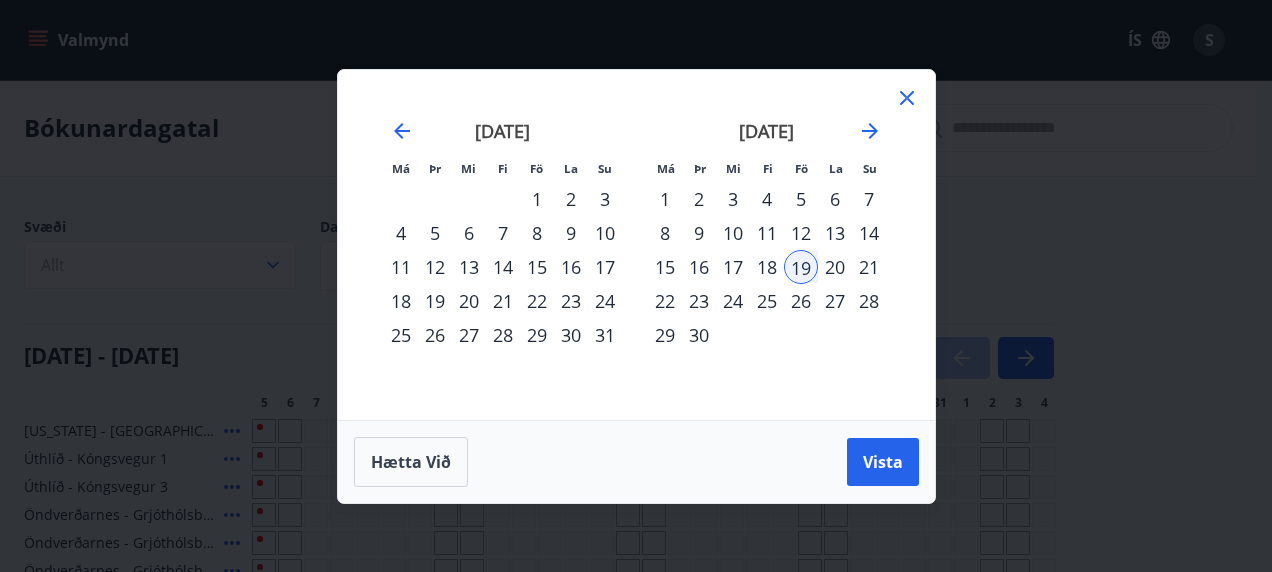click on "22" at bounding box center (665, 301) 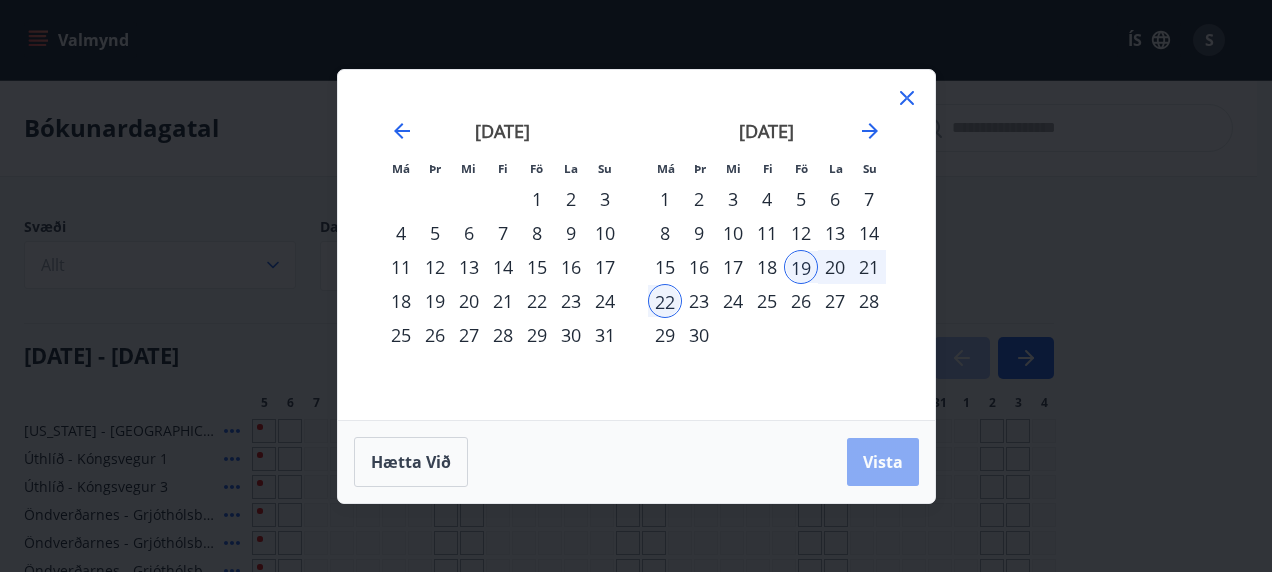 click on "Vista" at bounding box center [883, 462] 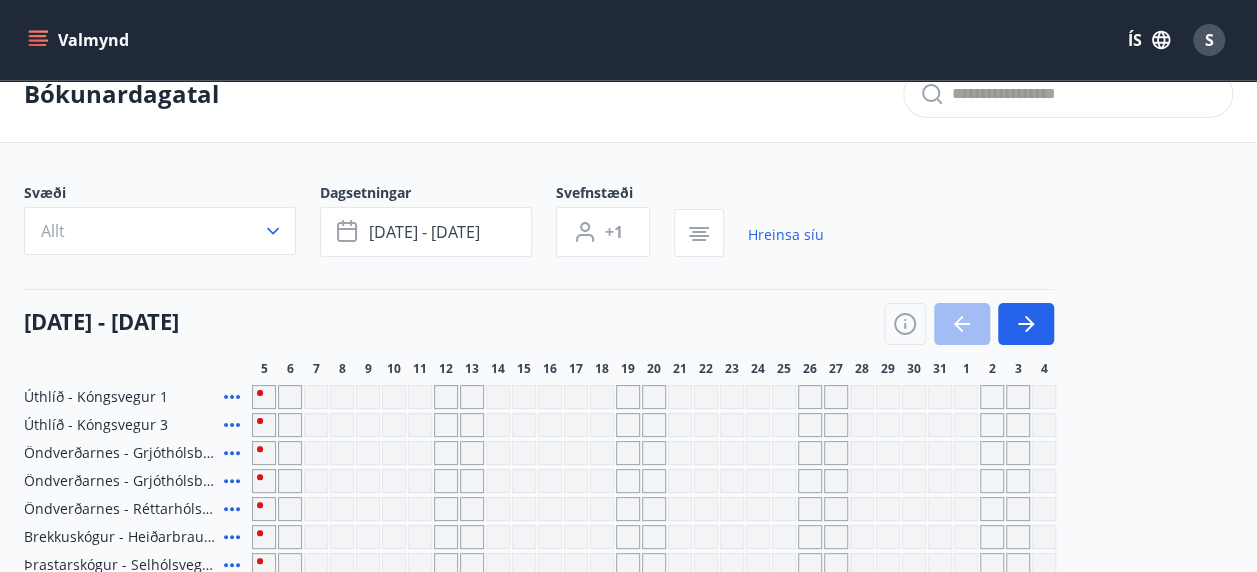 scroll, scrollTop: 0, scrollLeft: 0, axis: both 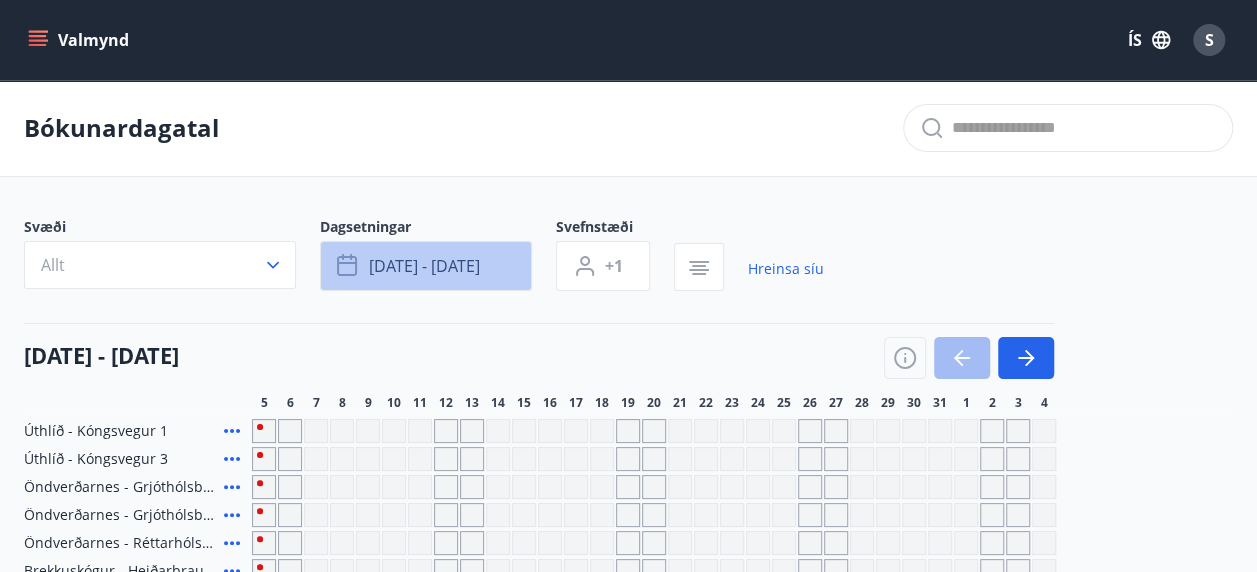 click on "[DATE] - [DATE]" at bounding box center [426, 266] 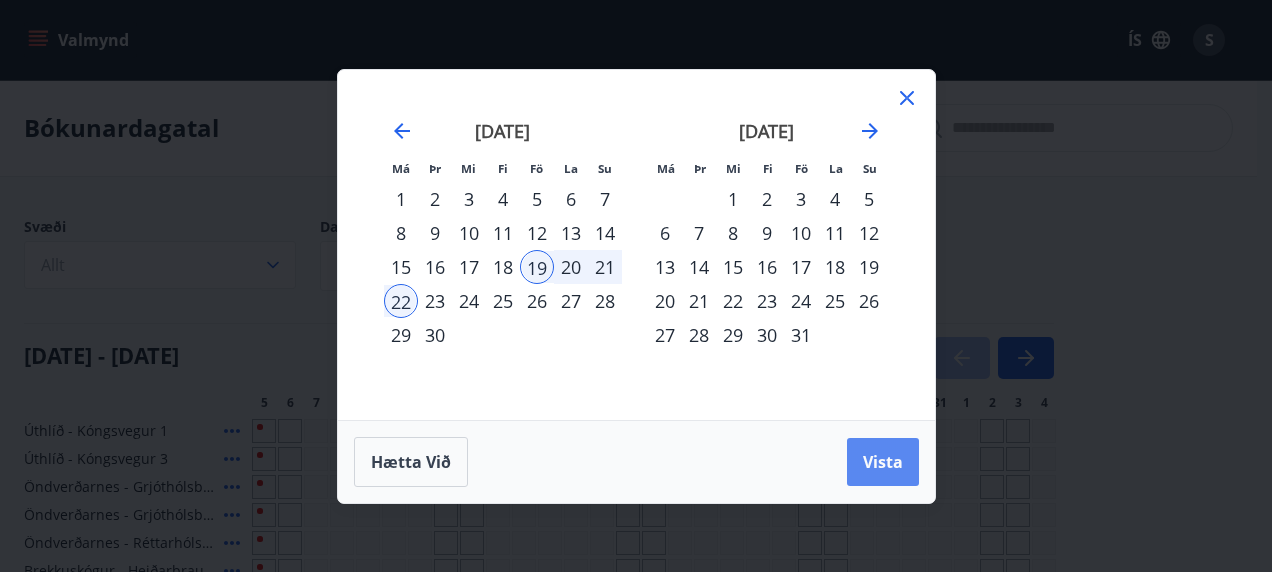 click on "Vista" at bounding box center (883, 462) 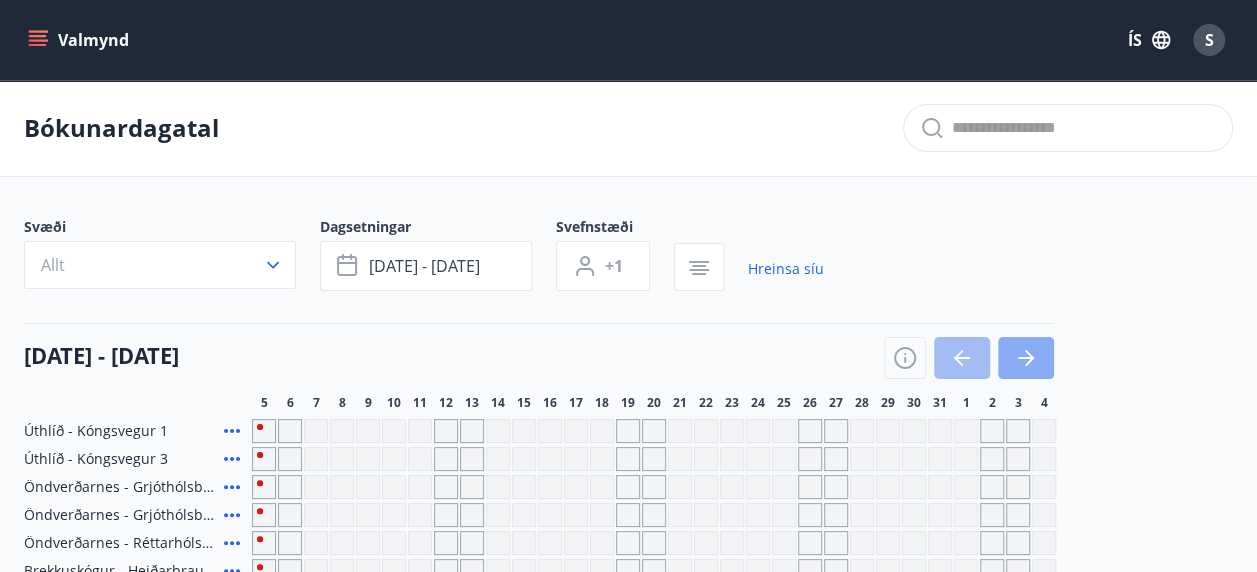 click 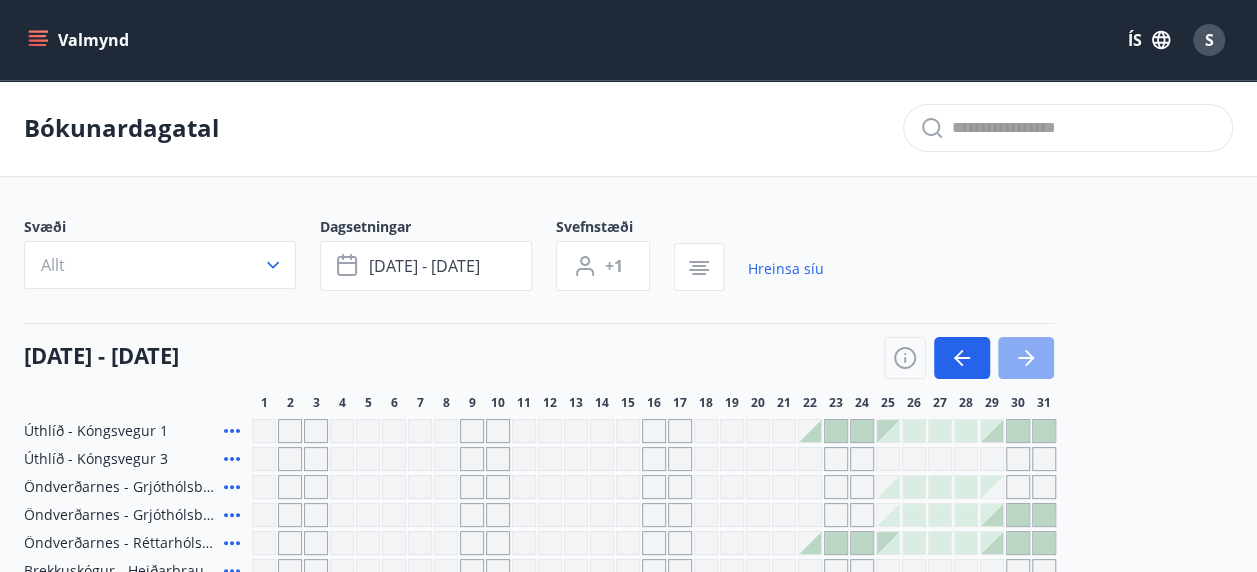 click 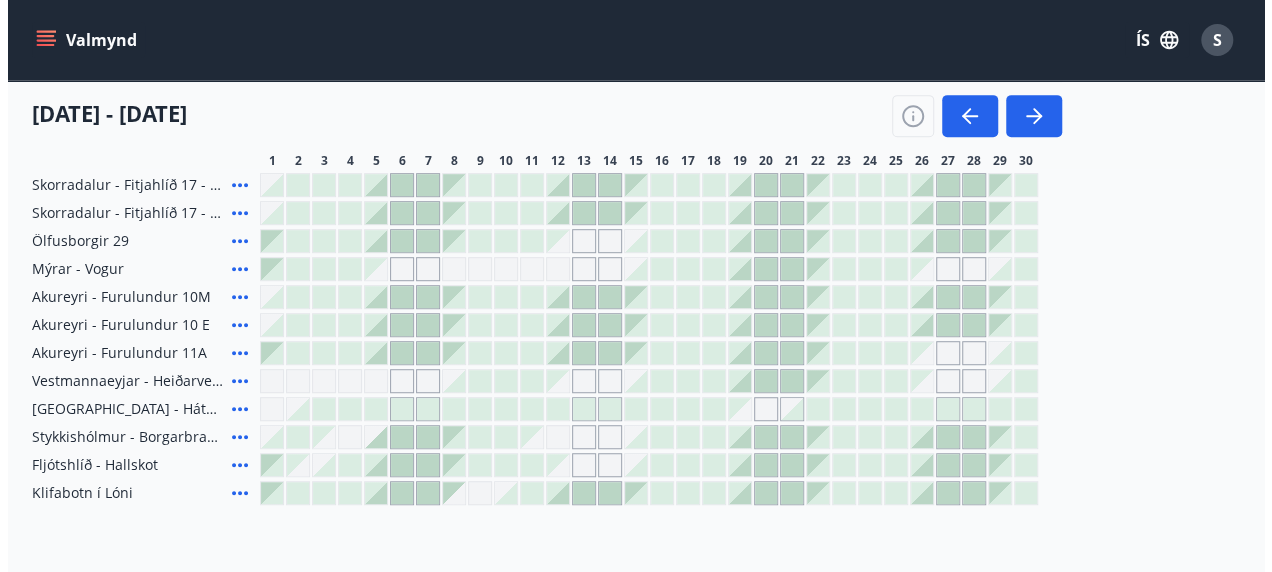 scroll, scrollTop: 505, scrollLeft: 0, axis: vertical 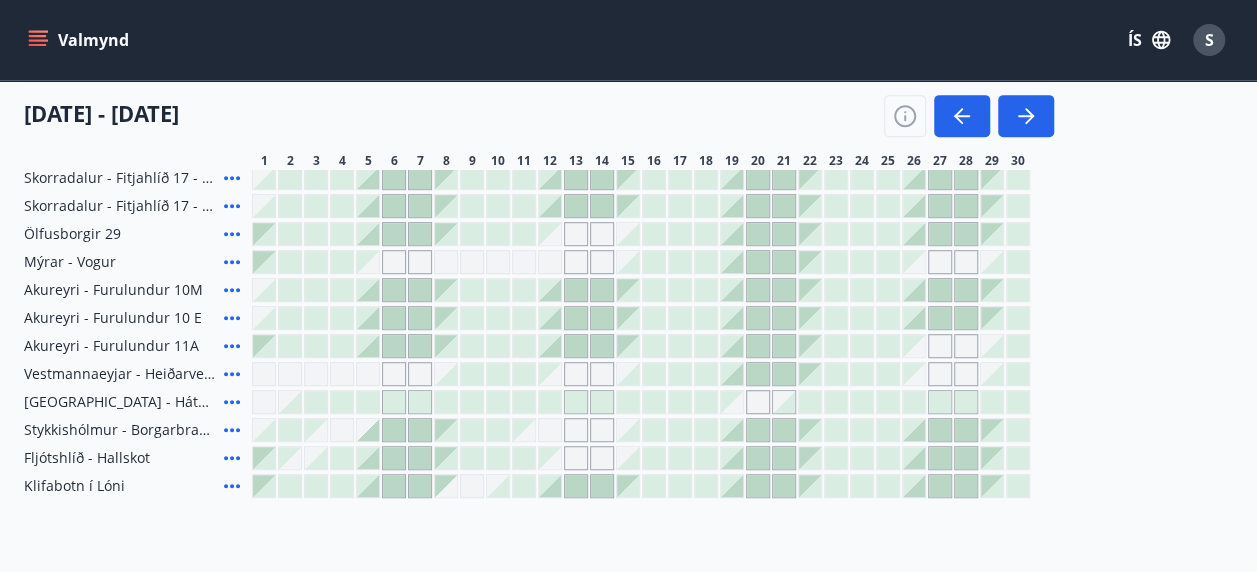 click 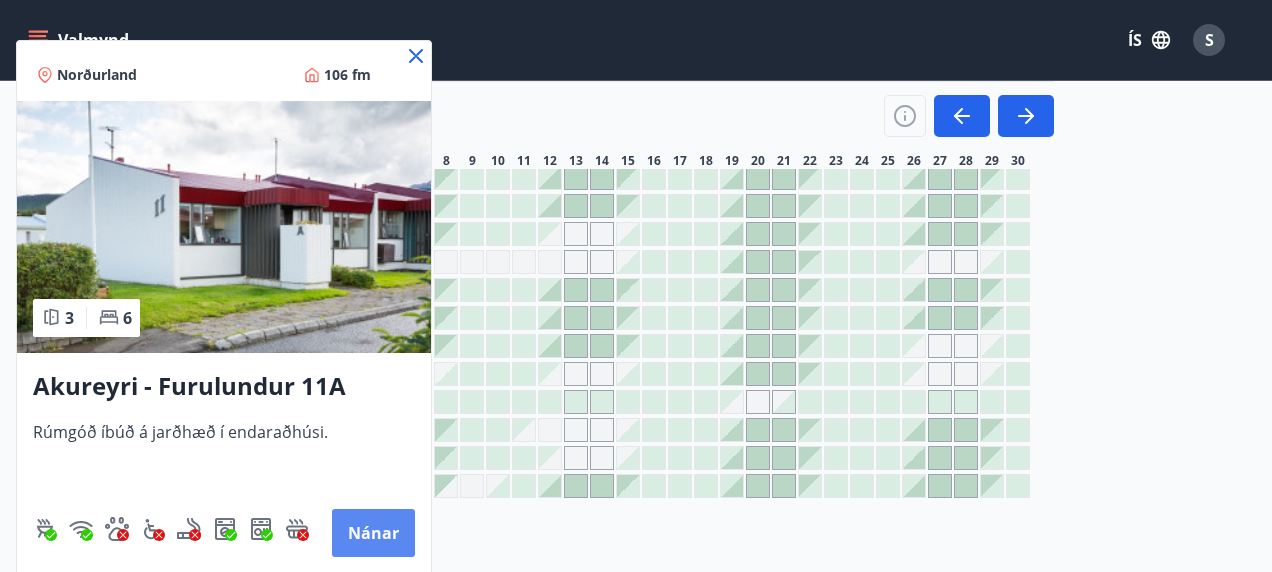click on "Nánar" at bounding box center [373, 533] 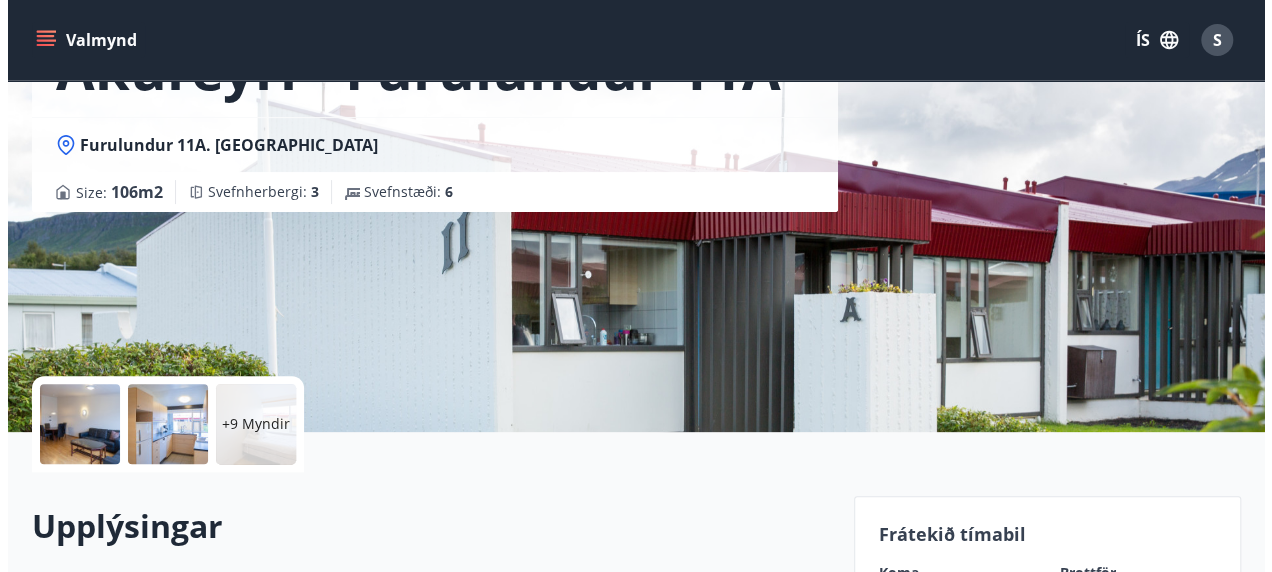 scroll, scrollTop: 169, scrollLeft: 0, axis: vertical 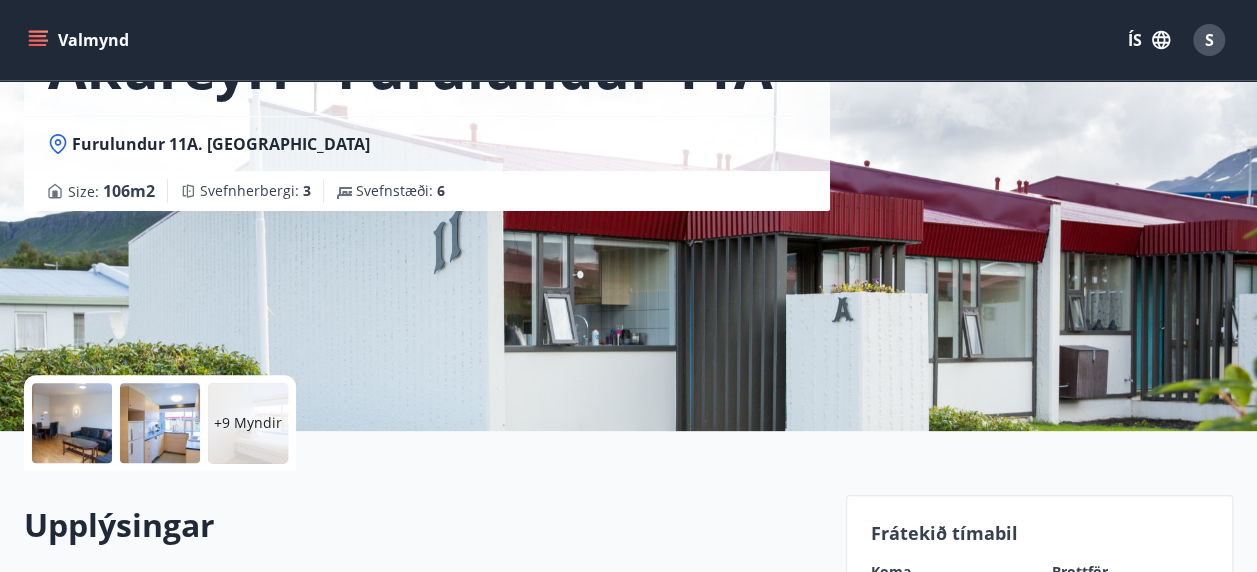 click on "+9 Myndir" at bounding box center (248, 423) 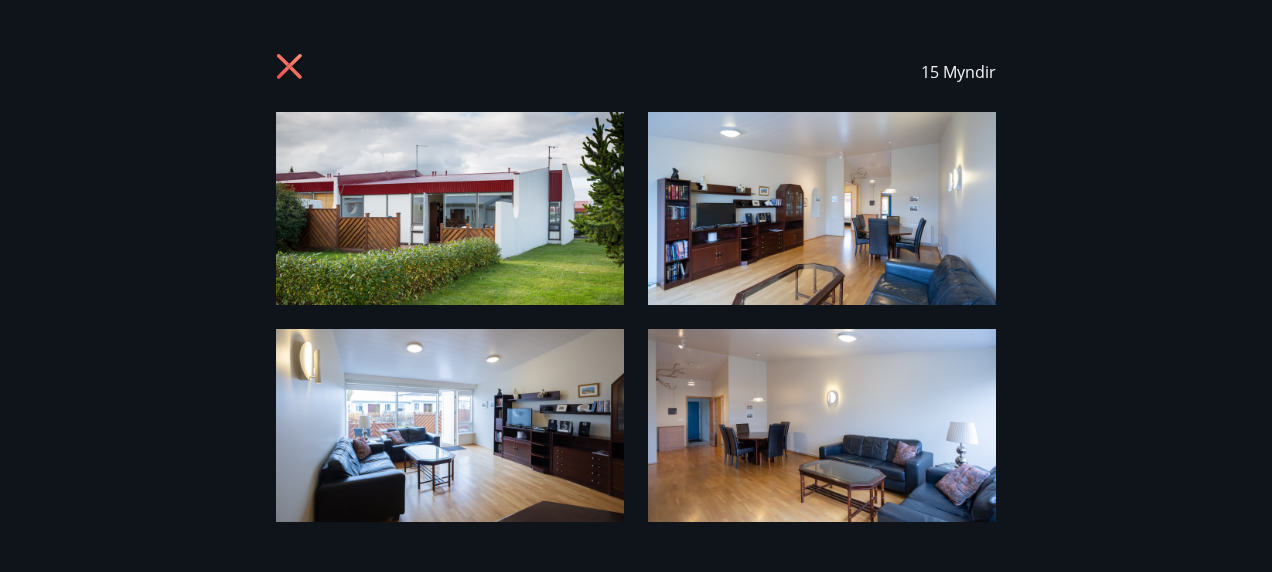 click at bounding box center (450, 208) 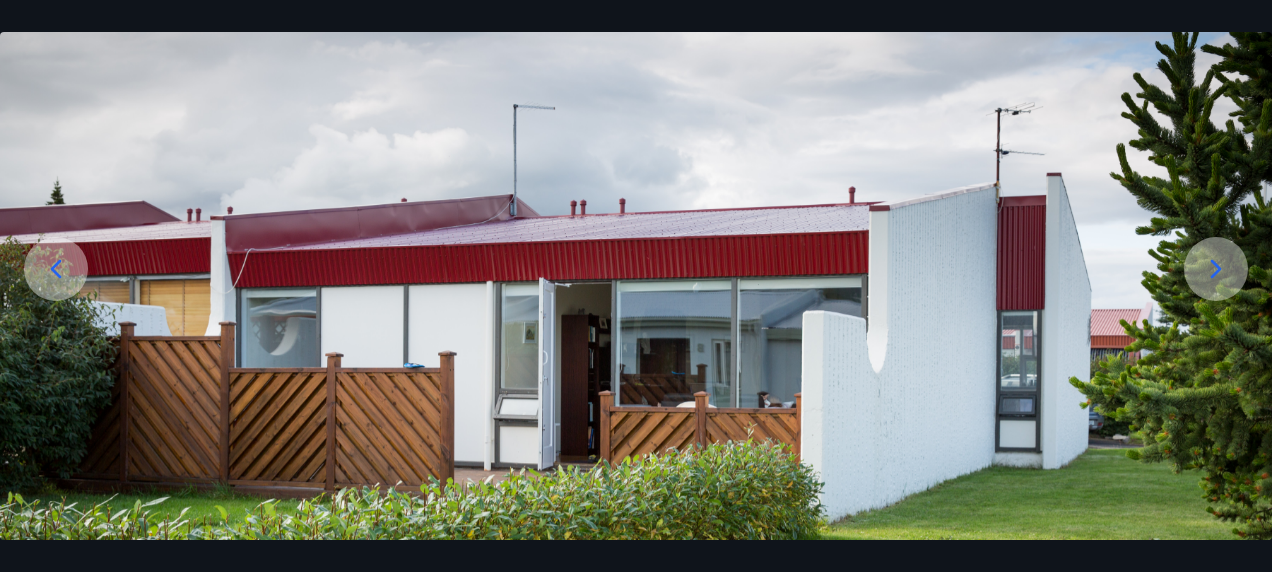 scroll, scrollTop: 132, scrollLeft: 0, axis: vertical 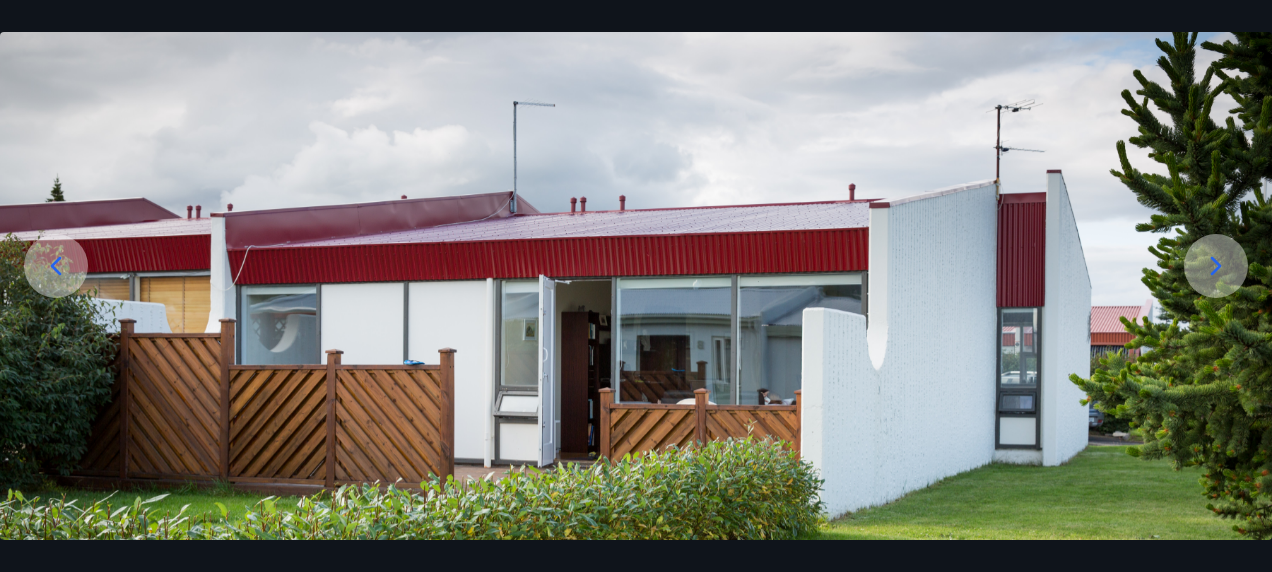 click 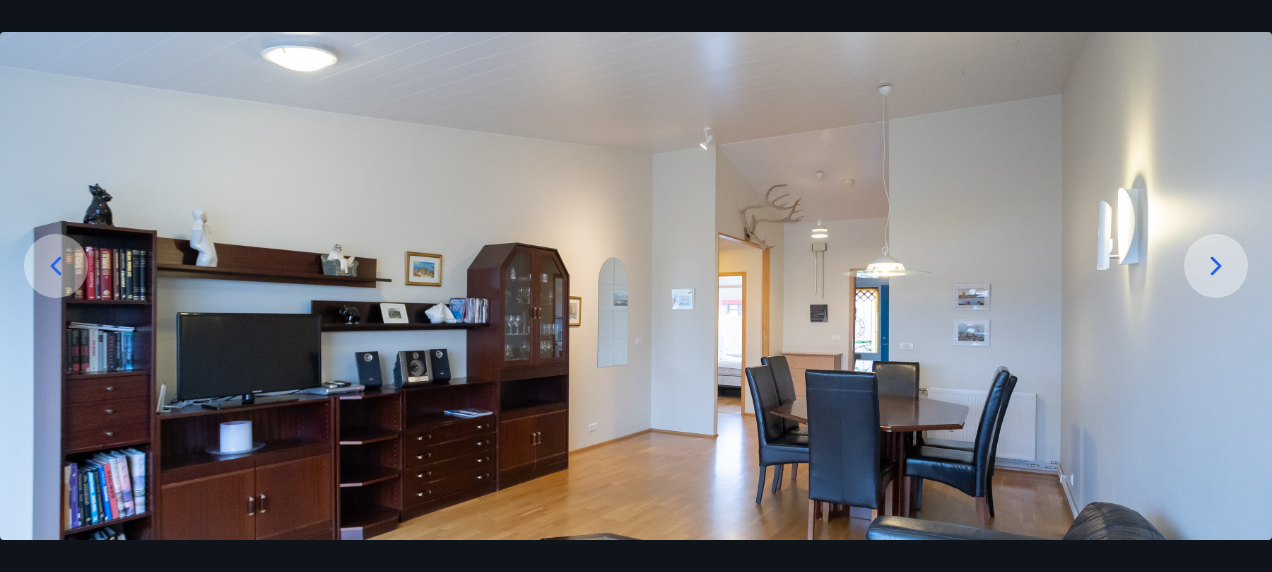 click 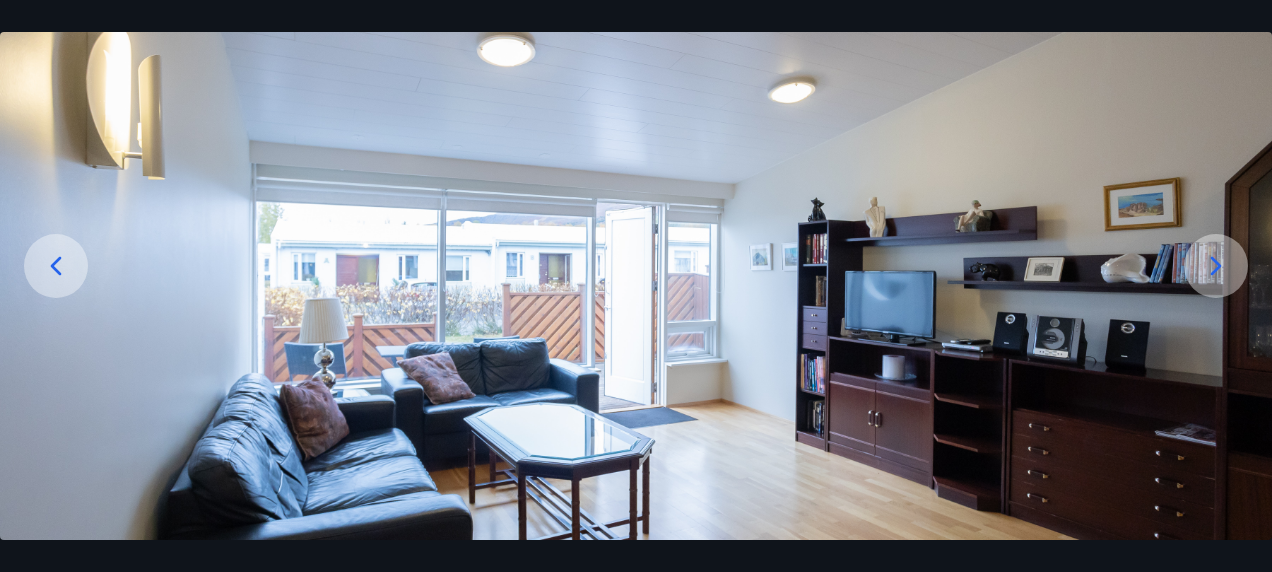 click 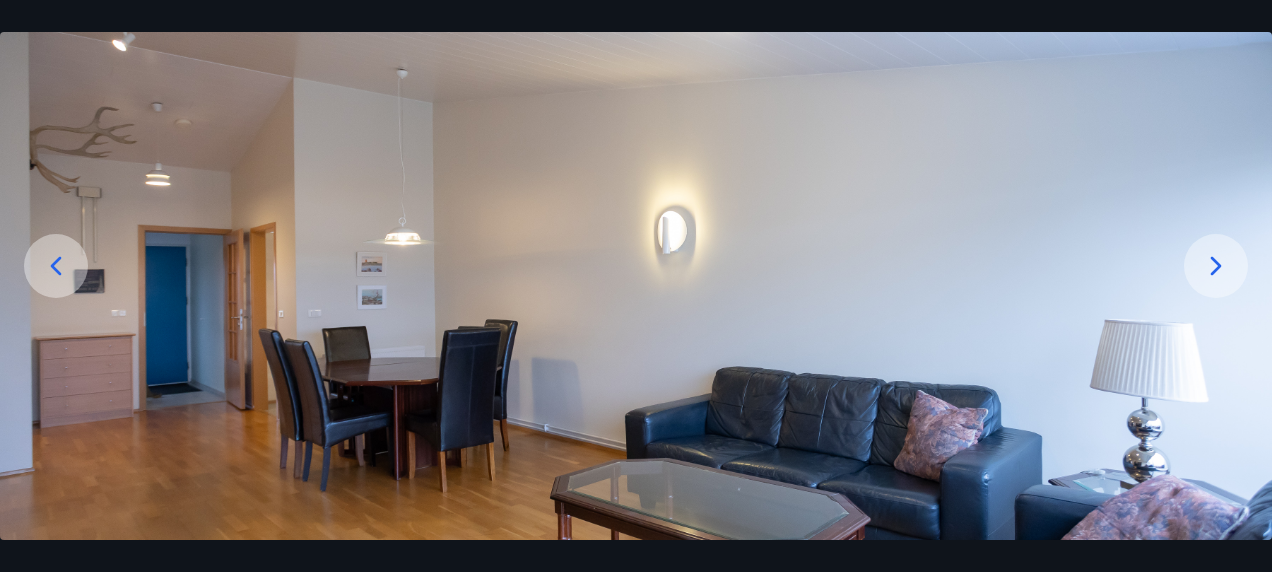 click 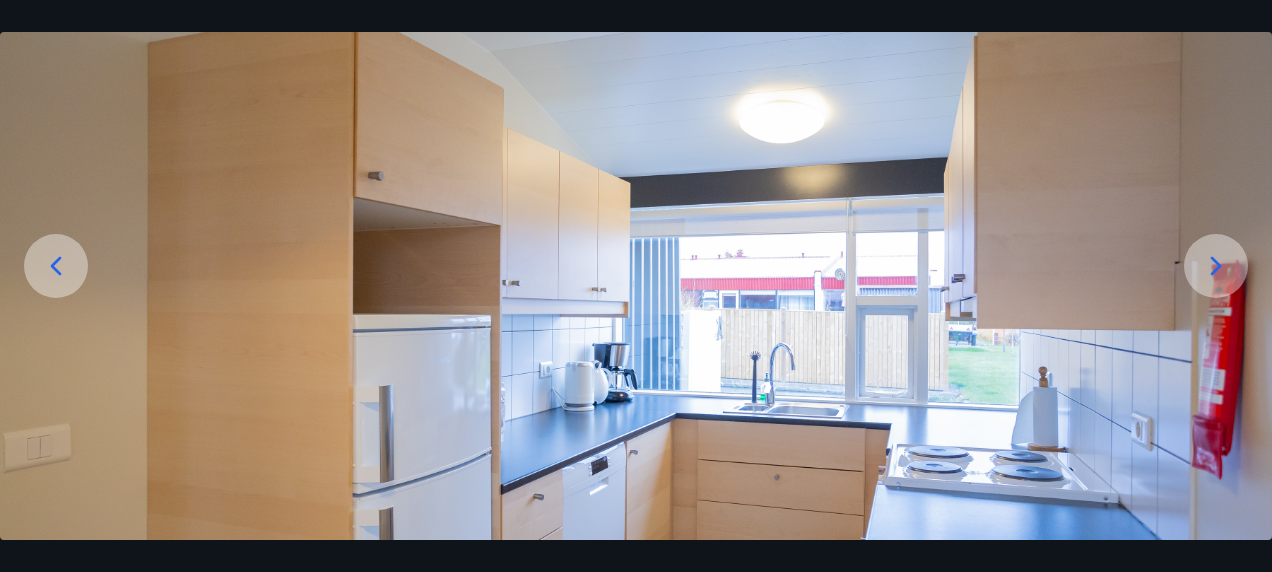 click 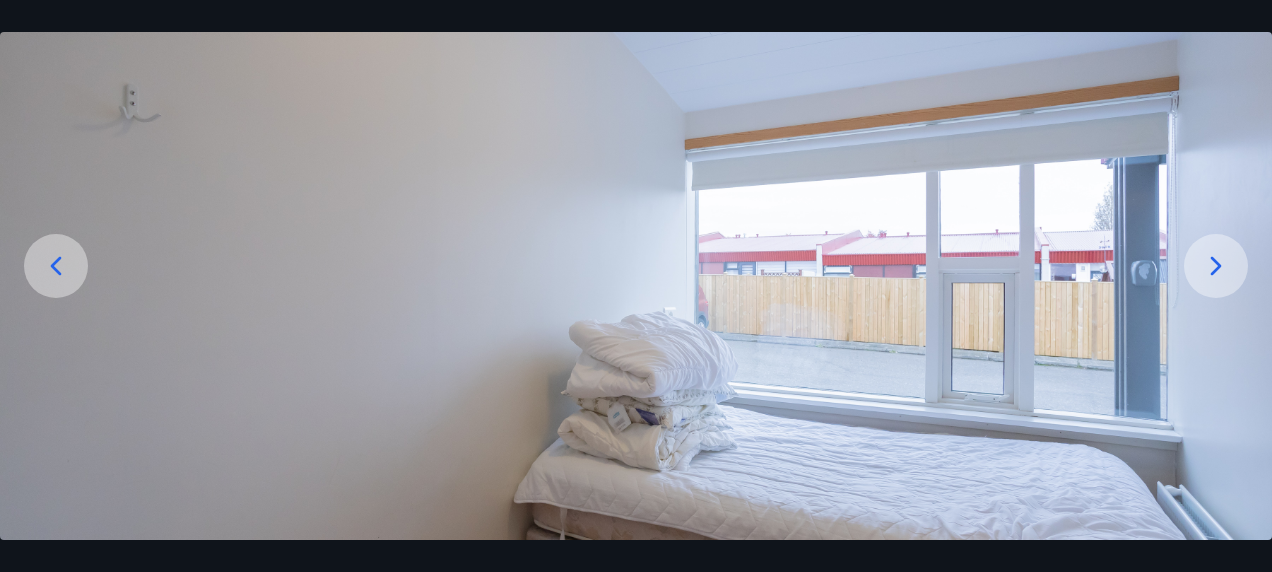 click 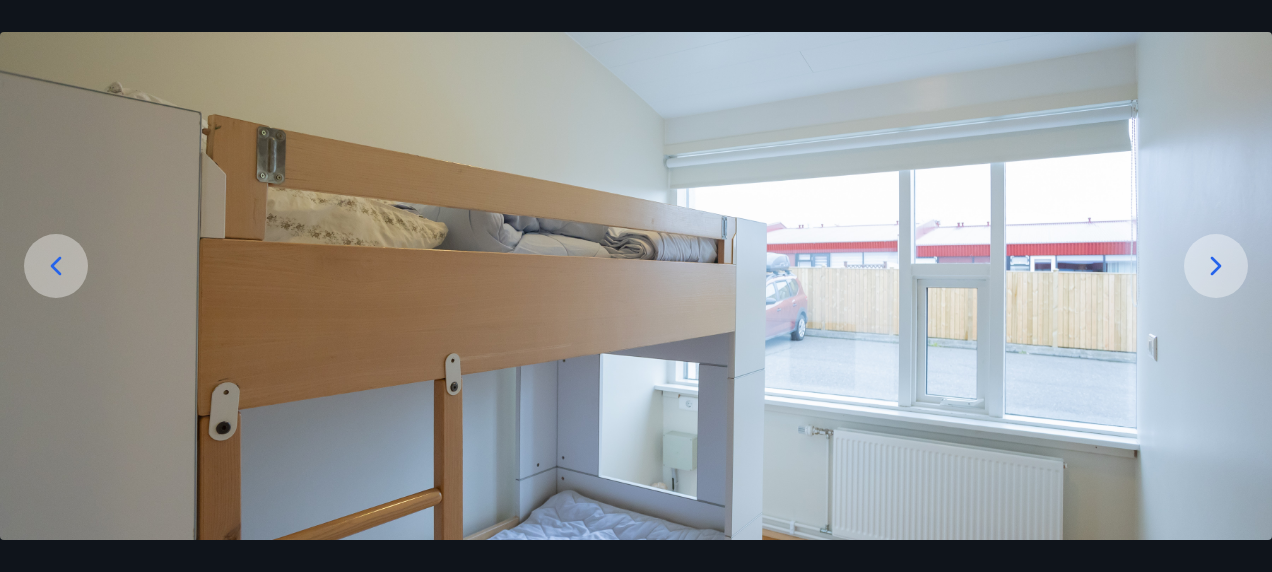 click 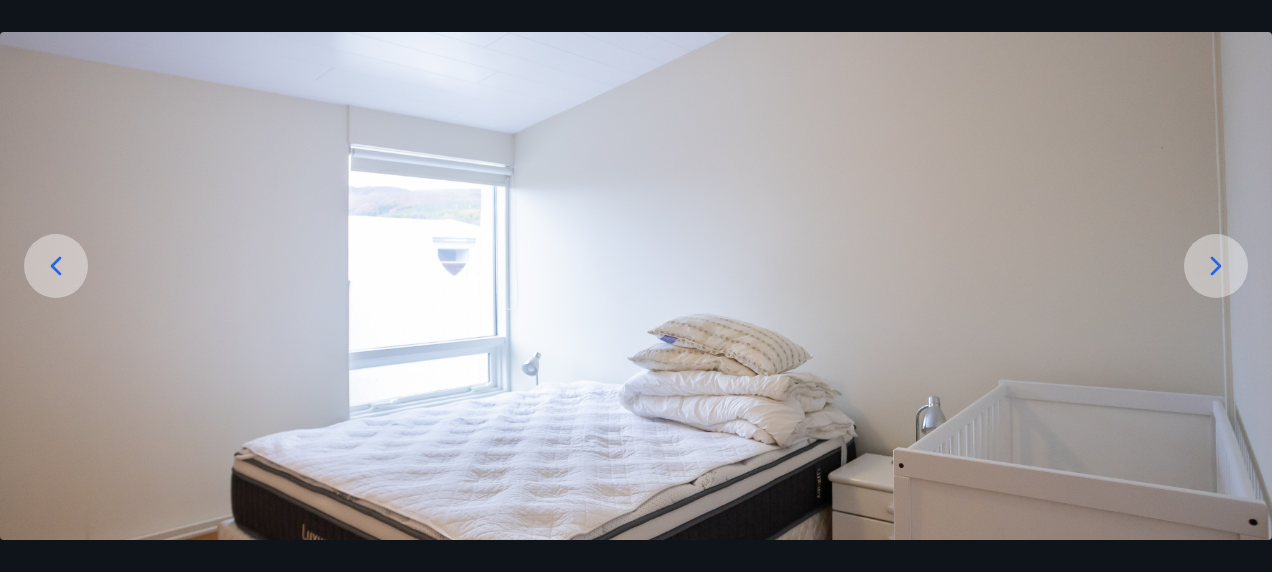 click 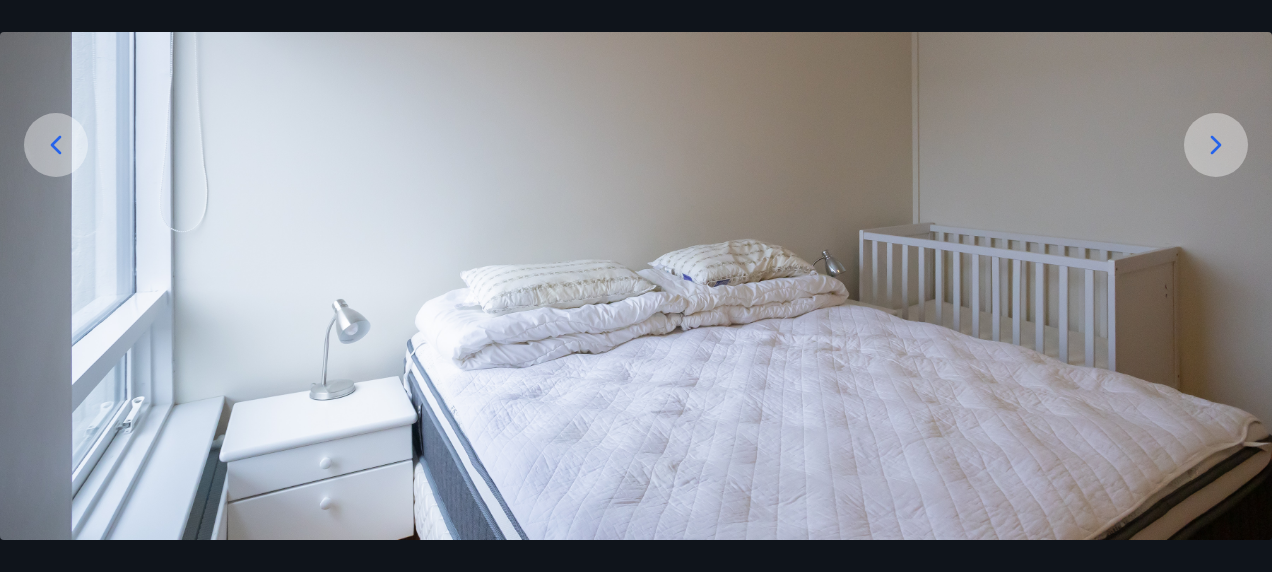 scroll, scrollTop: 256, scrollLeft: 0, axis: vertical 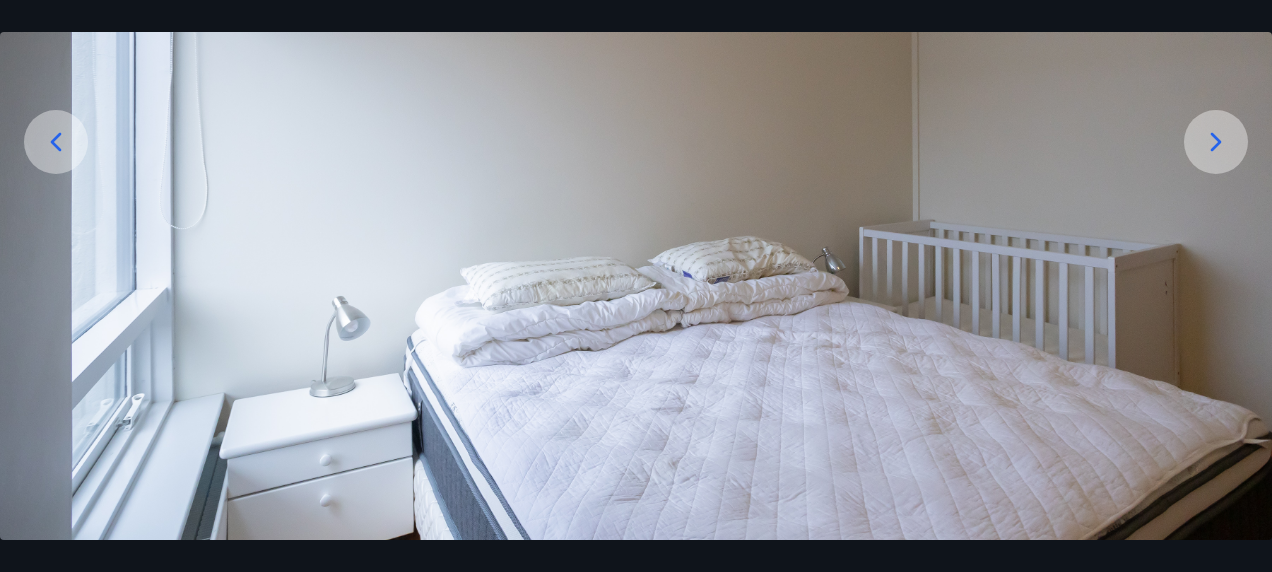 click 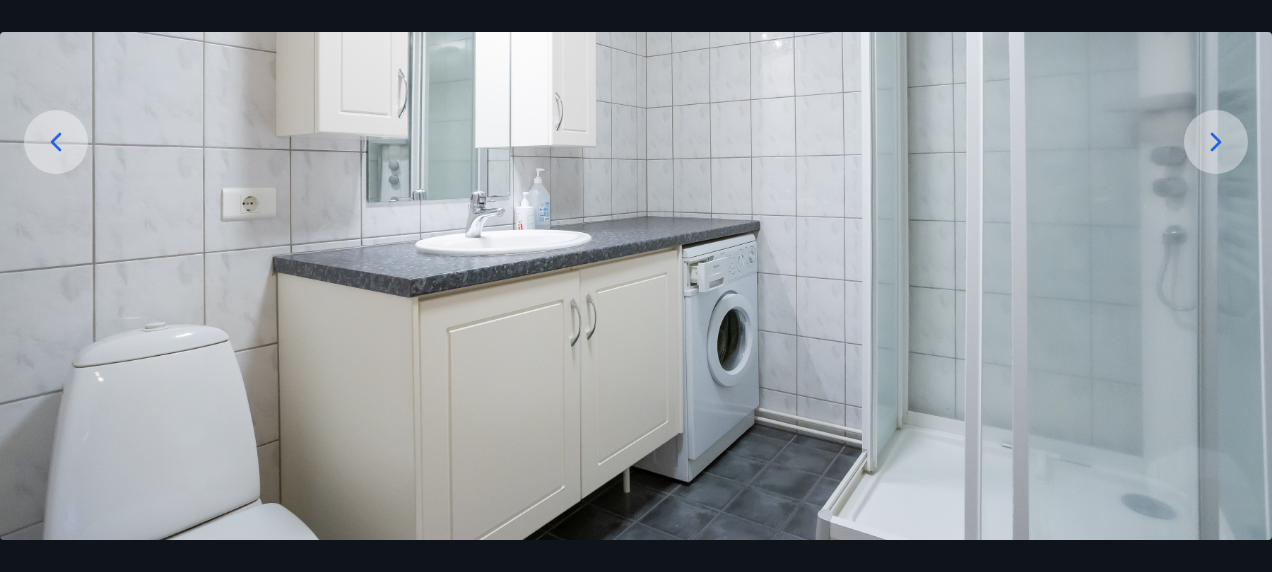 click 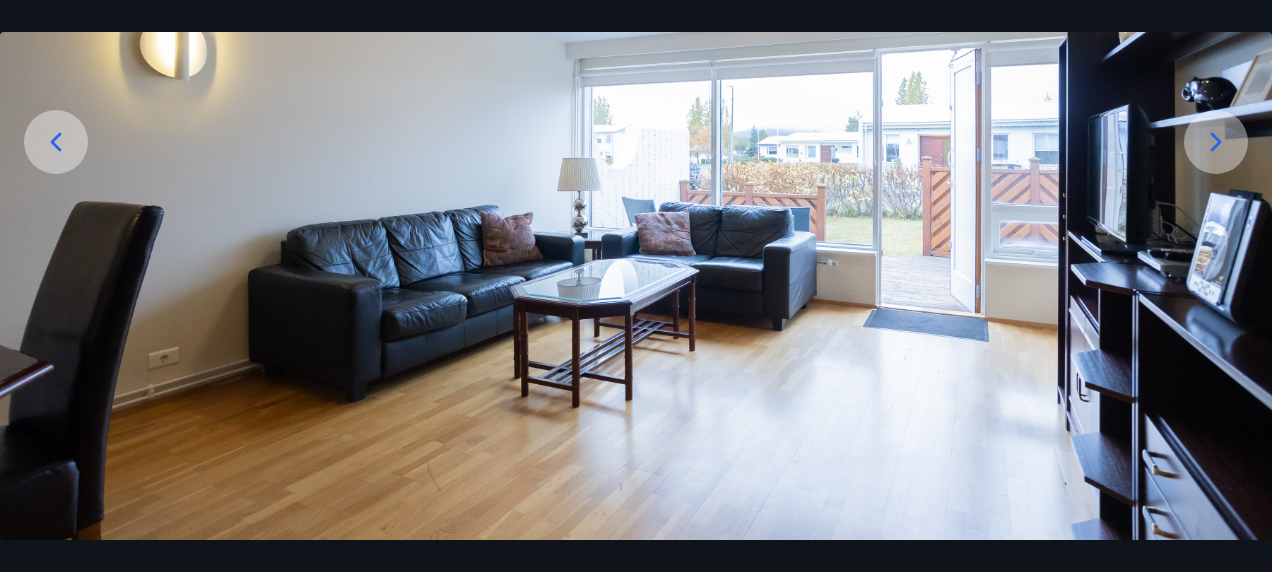click 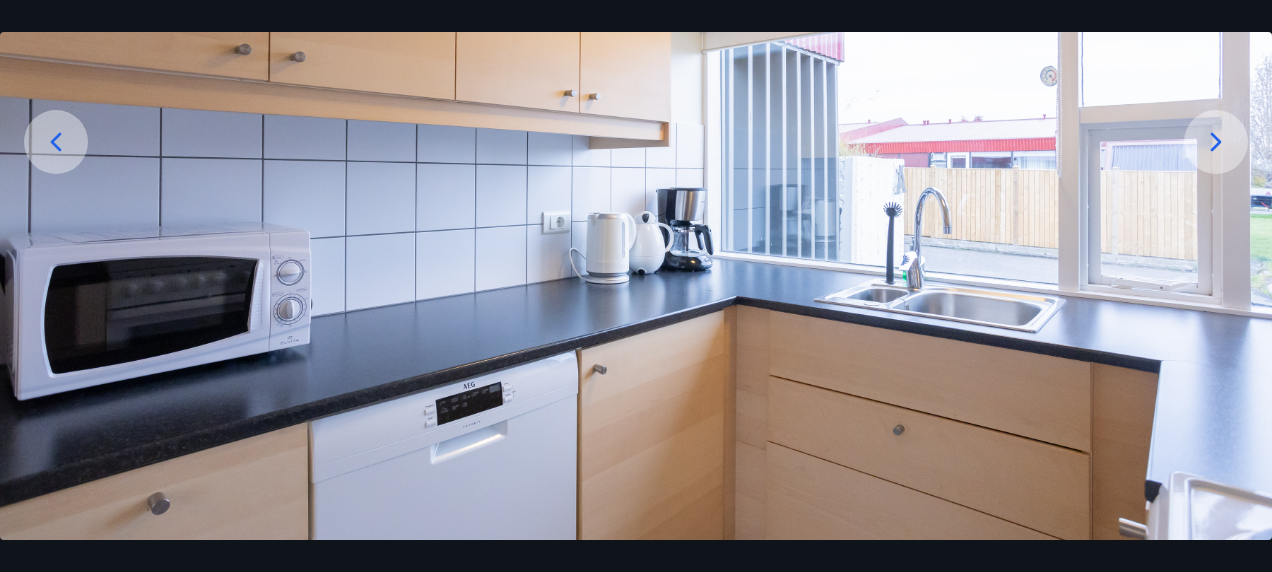 click 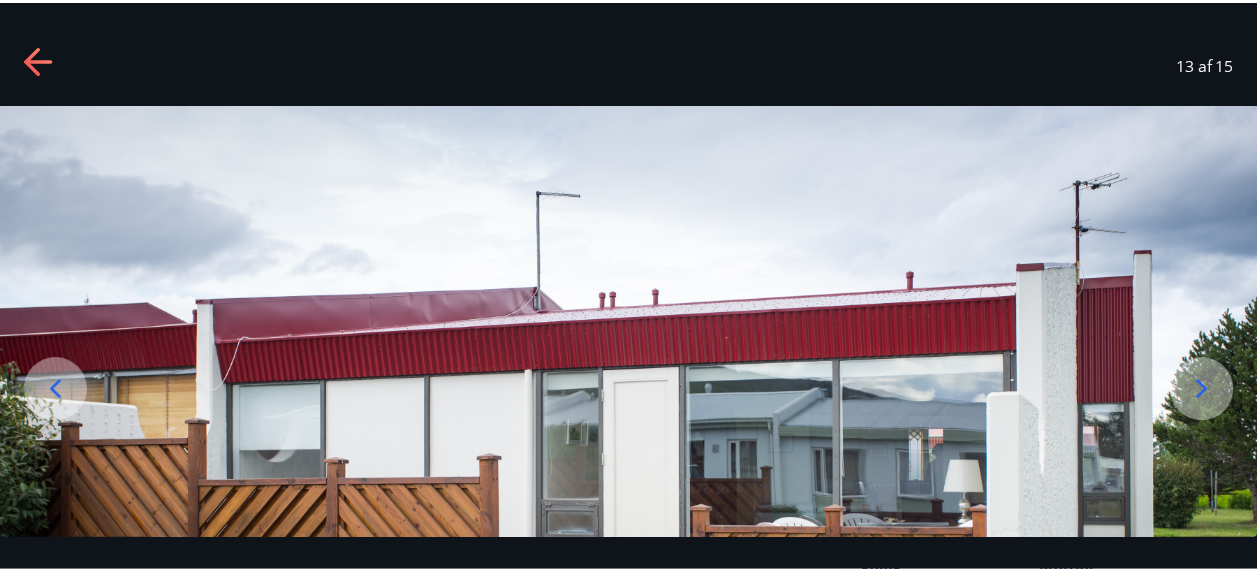 scroll, scrollTop: 0, scrollLeft: 0, axis: both 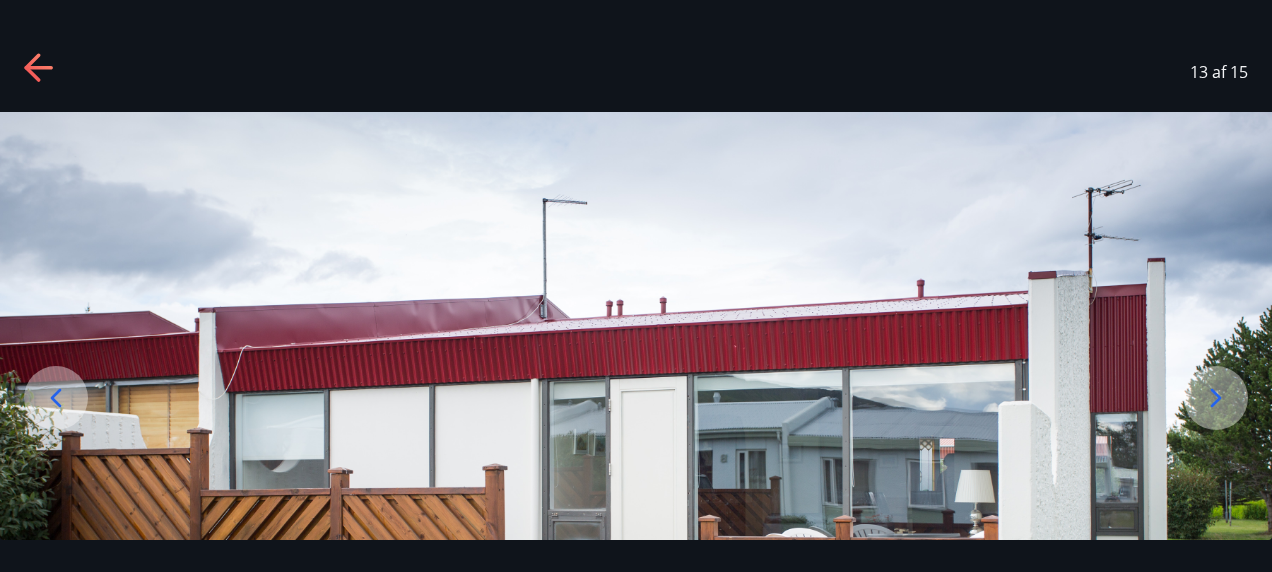 click 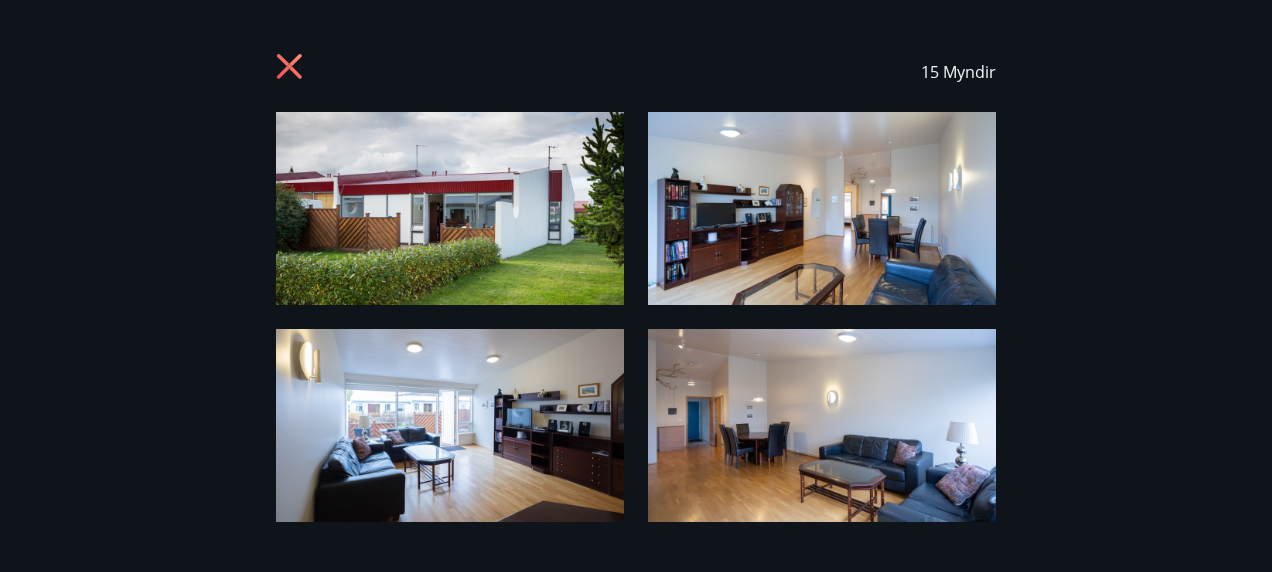 click 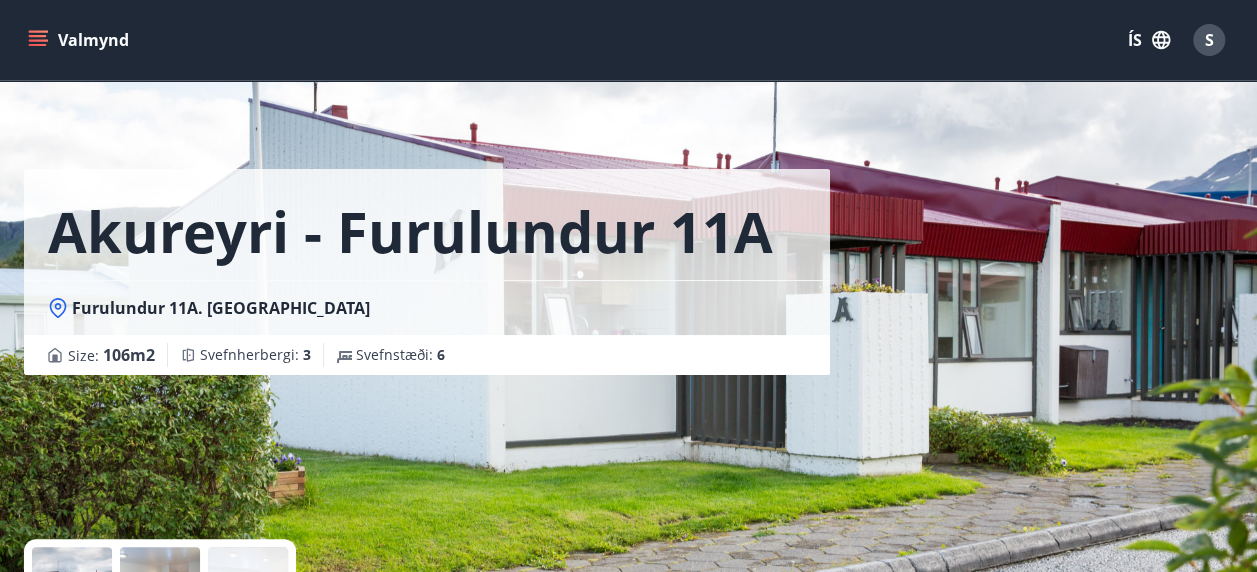 scroll, scrollTop: 0, scrollLeft: 0, axis: both 